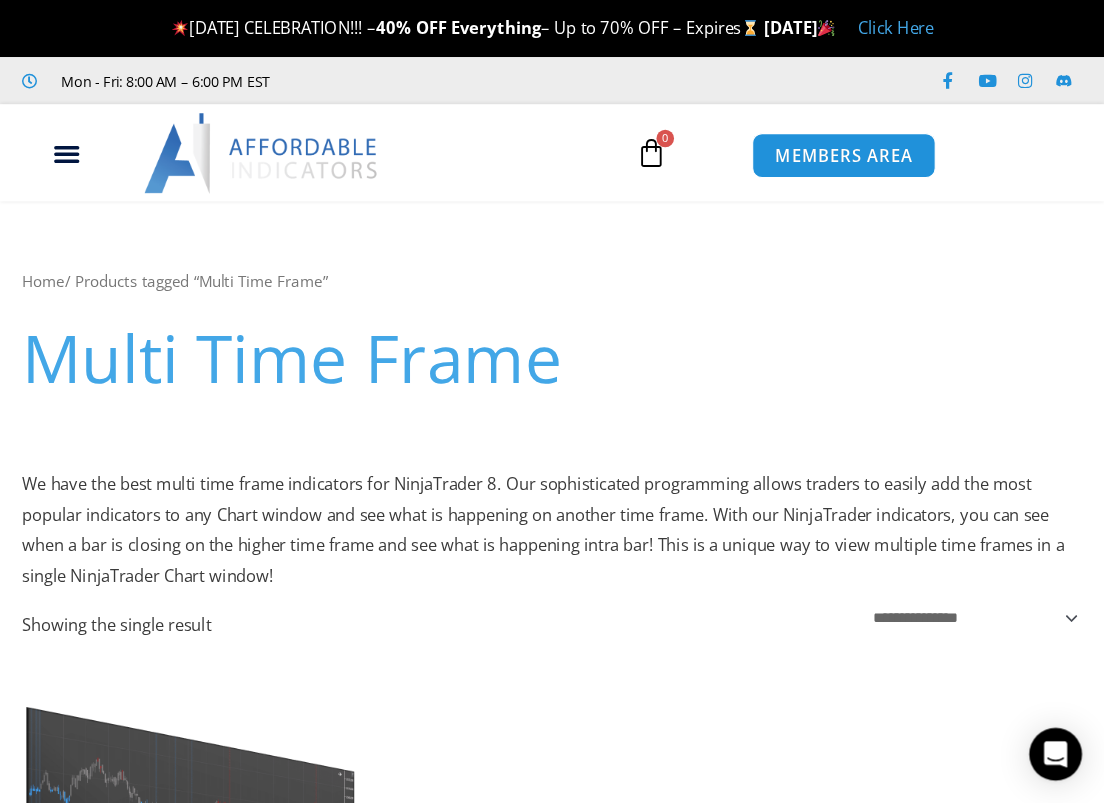 scroll, scrollTop: 0, scrollLeft: 0, axis: both 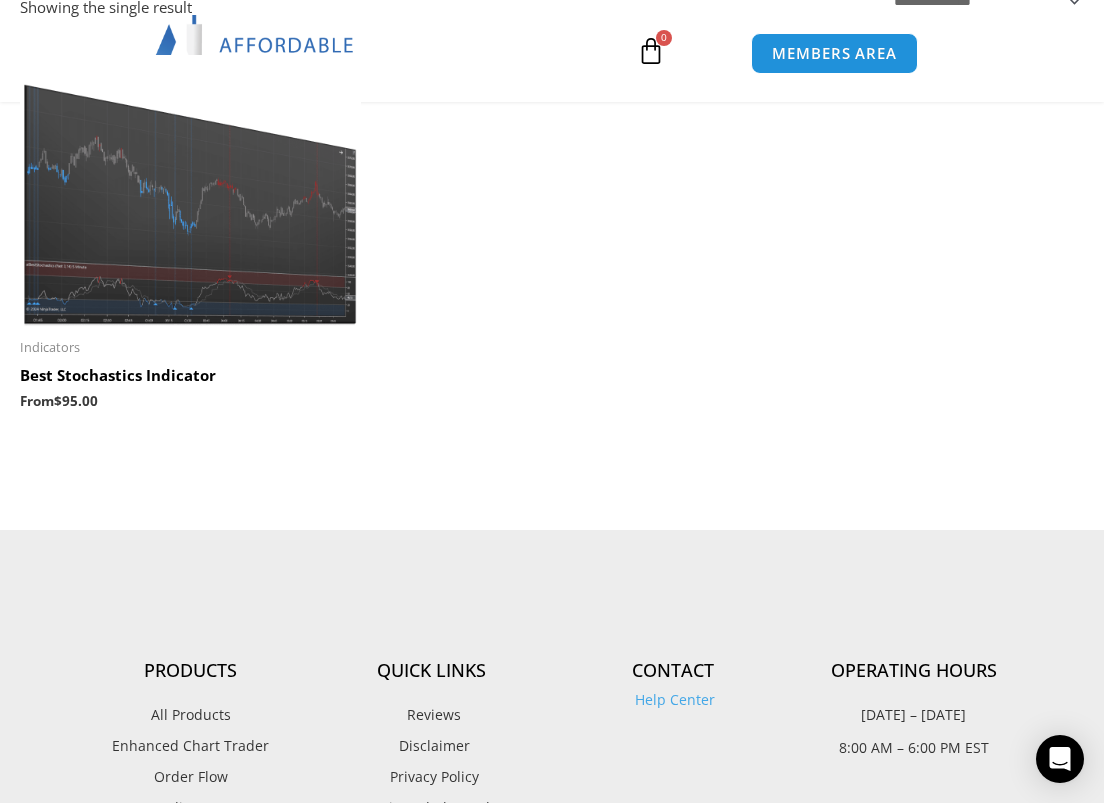 click at bounding box center [190, 191] 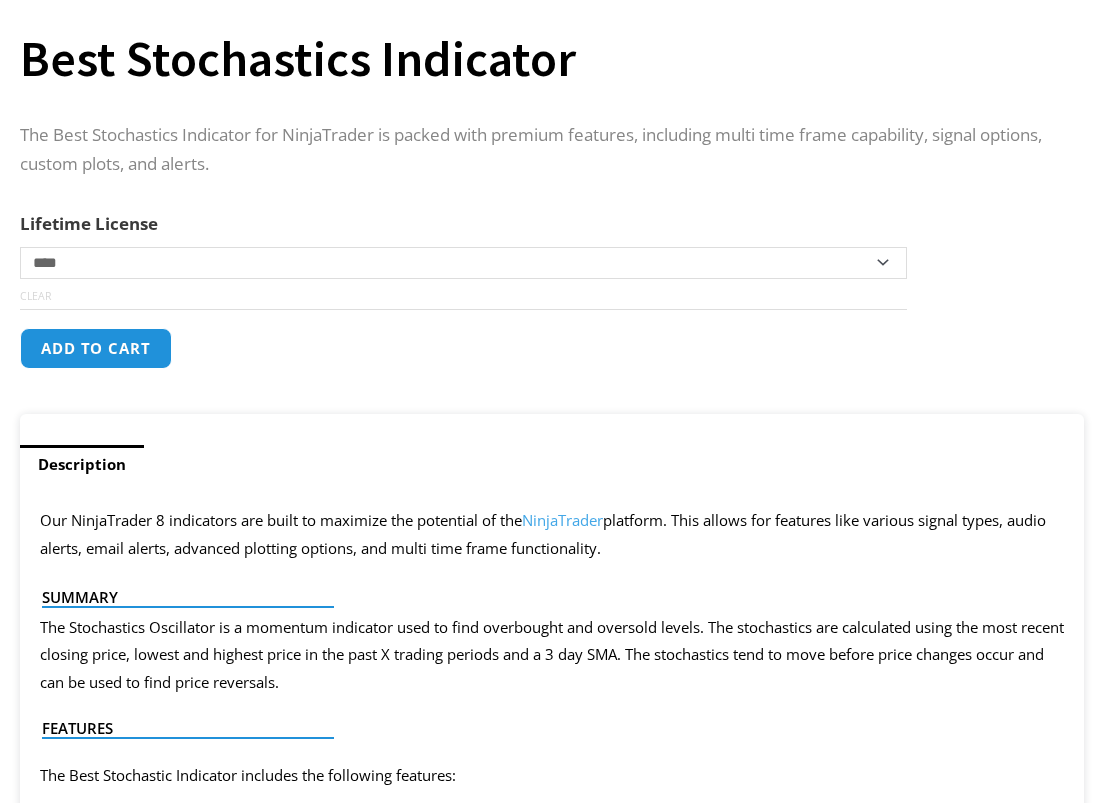 scroll, scrollTop: 0, scrollLeft: 0, axis: both 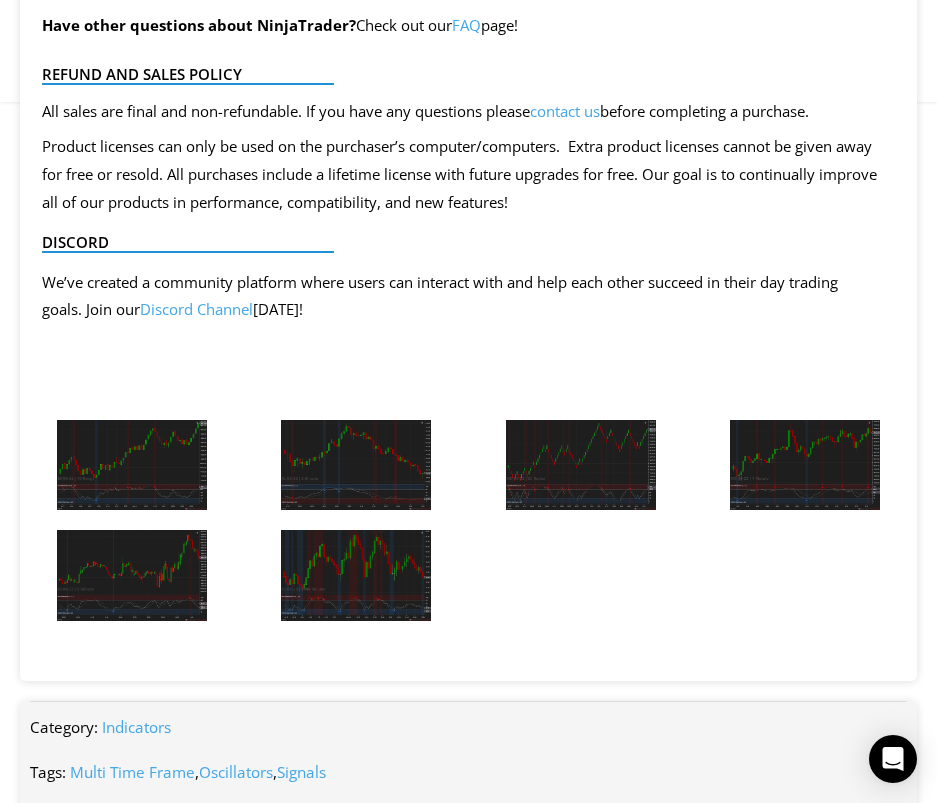 click at bounding box center (132, 465) 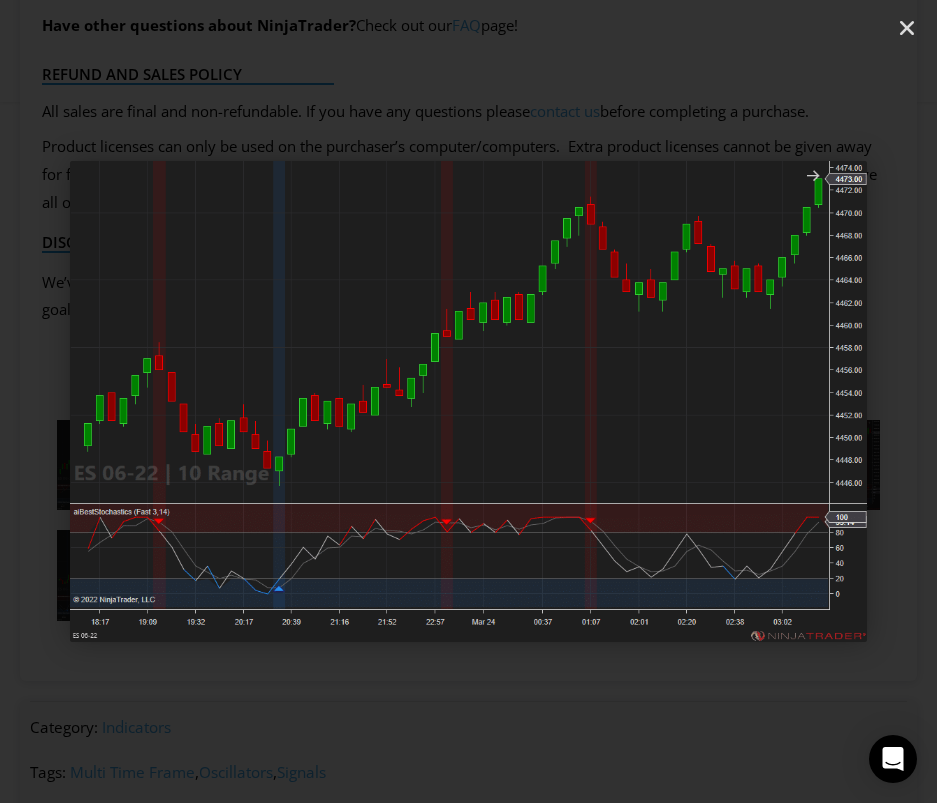 click at bounding box center (866, 401) 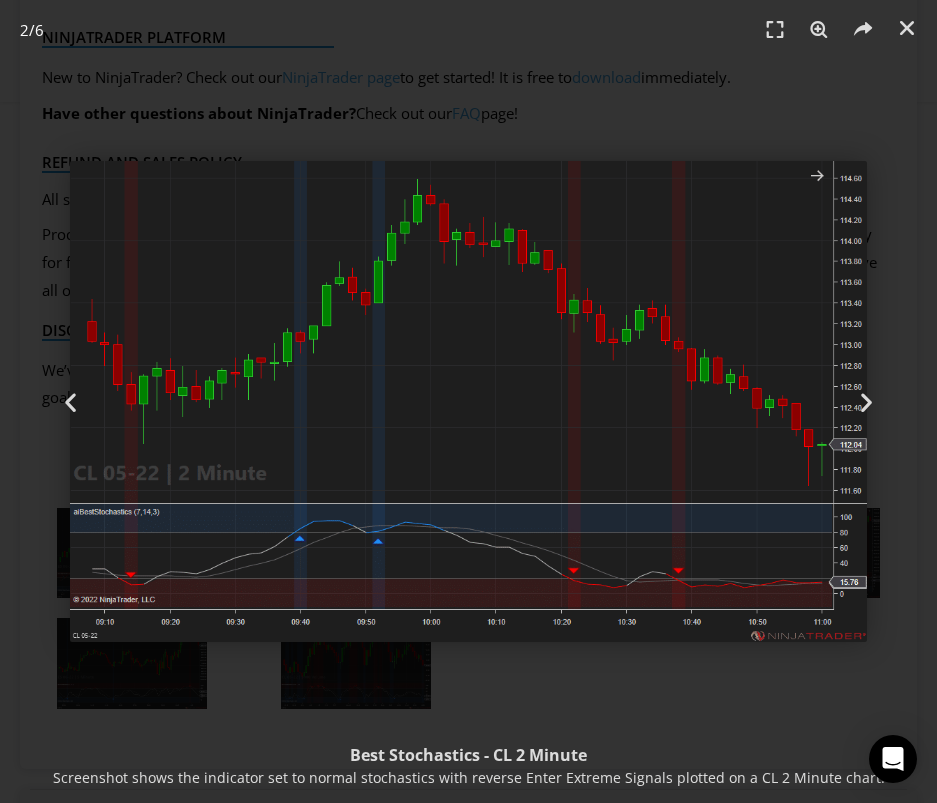 scroll, scrollTop: 2667, scrollLeft: 0, axis: vertical 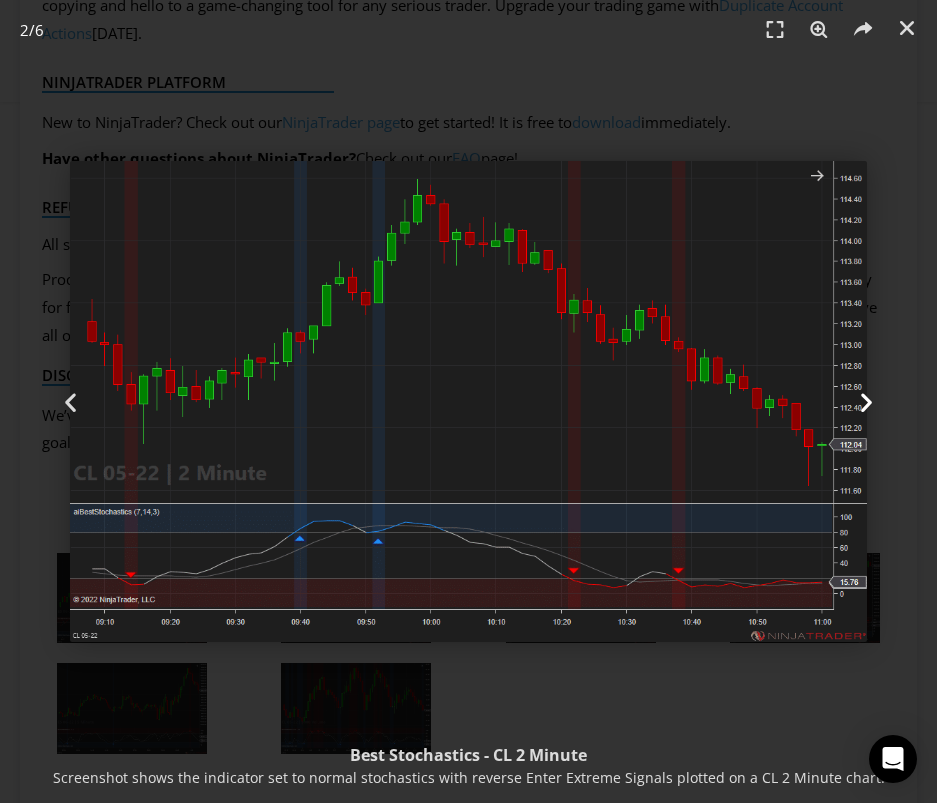 click at bounding box center (866, 401) 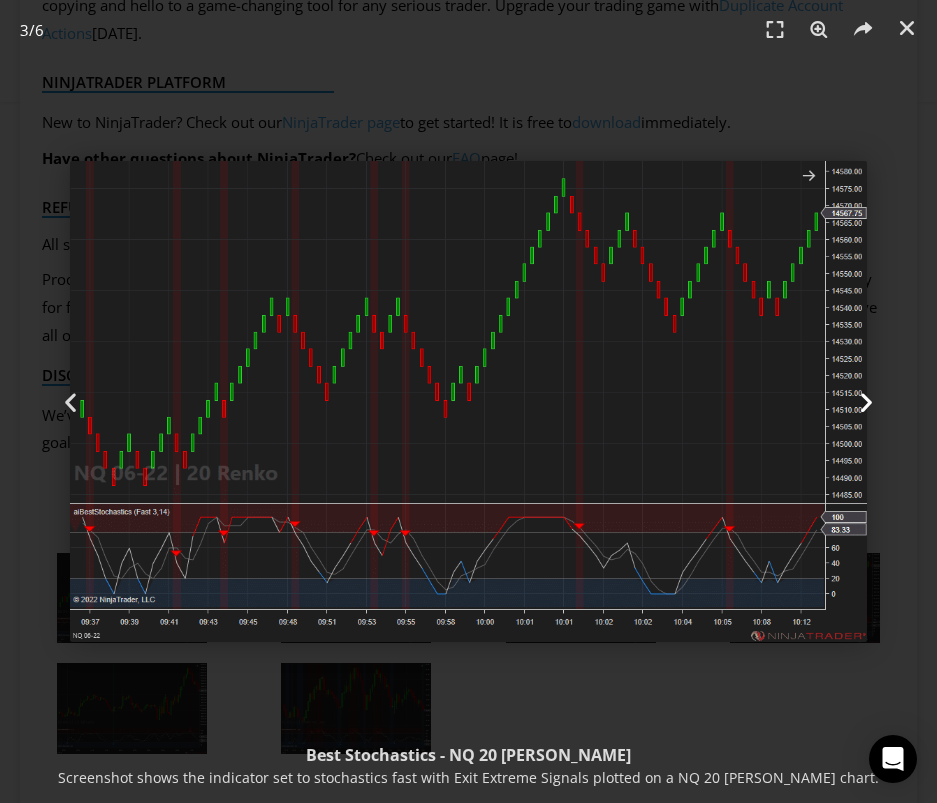 click at bounding box center [866, 401] 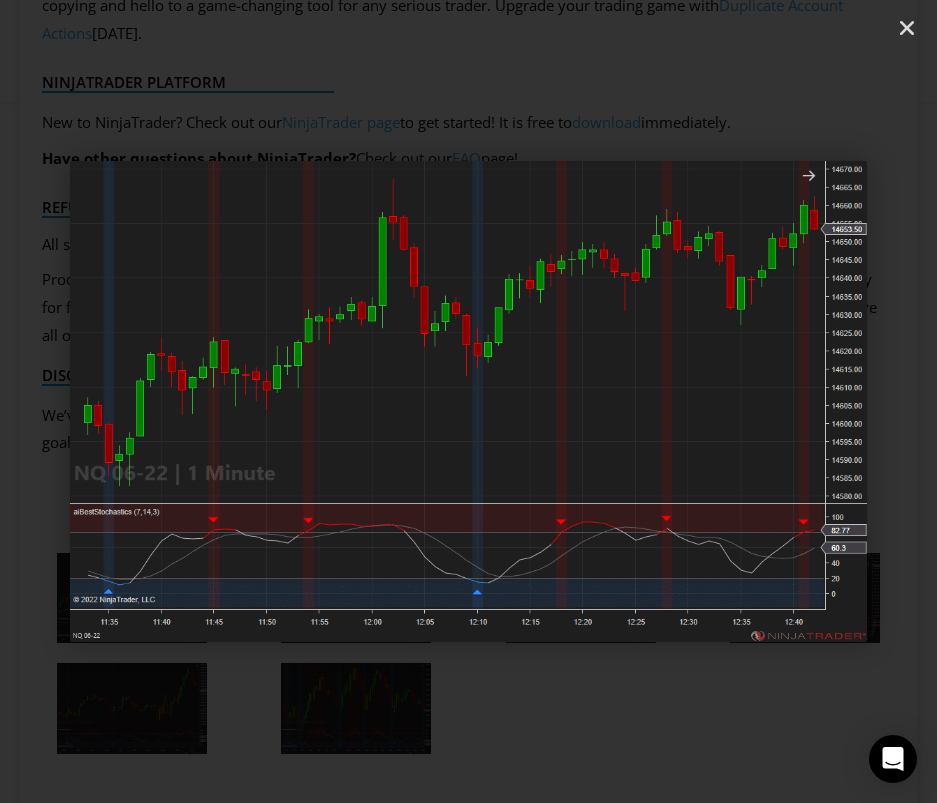 click at bounding box center [866, 401] 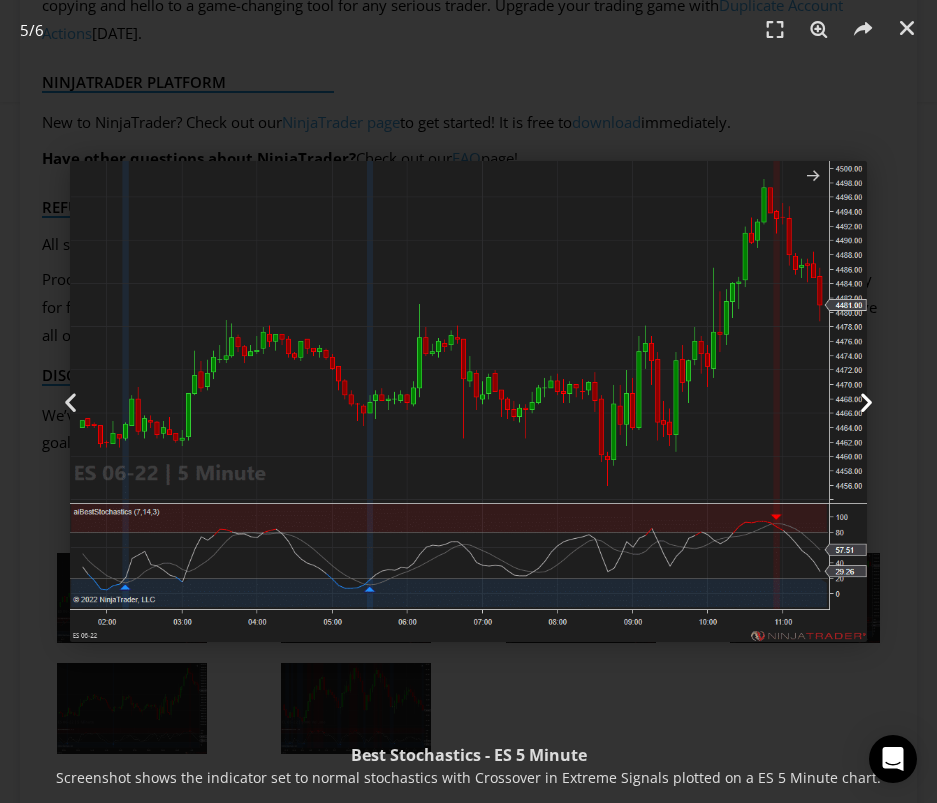 click at bounding box center (866, 401) 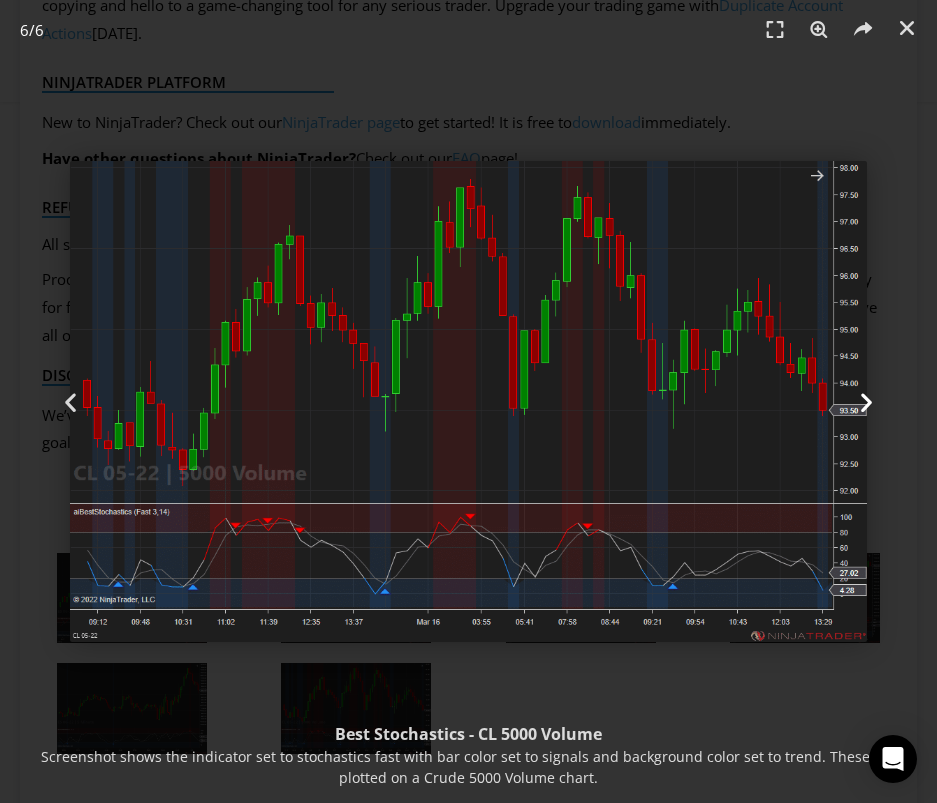 click on "Next" at bounding box center [866, 401] 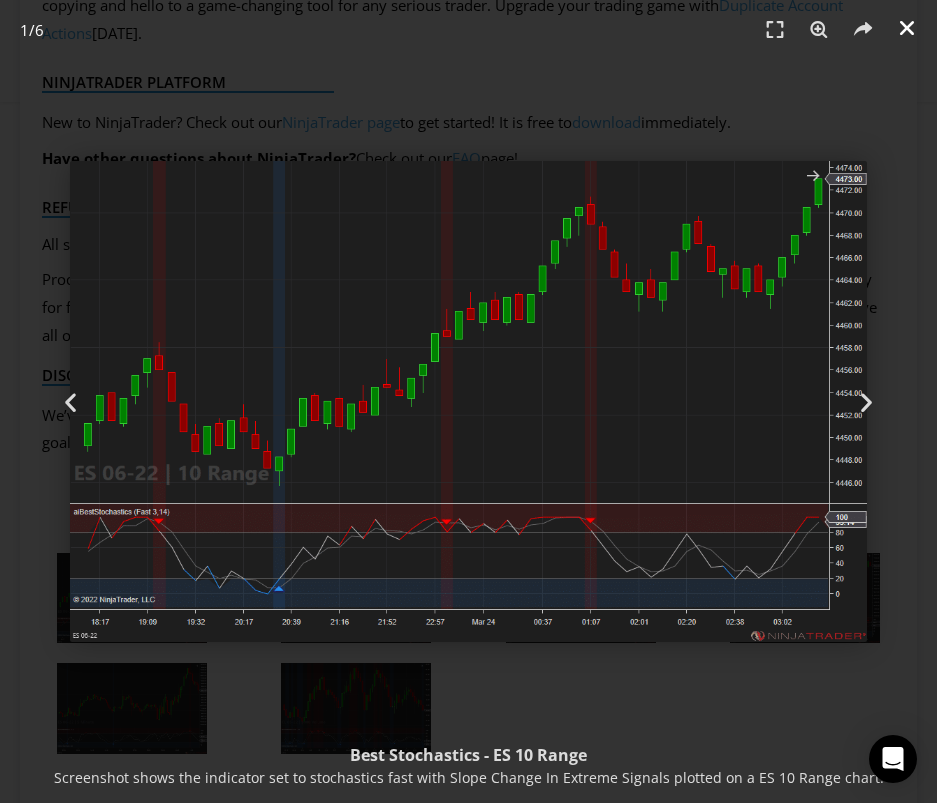 click at bounding box center [907, 28] 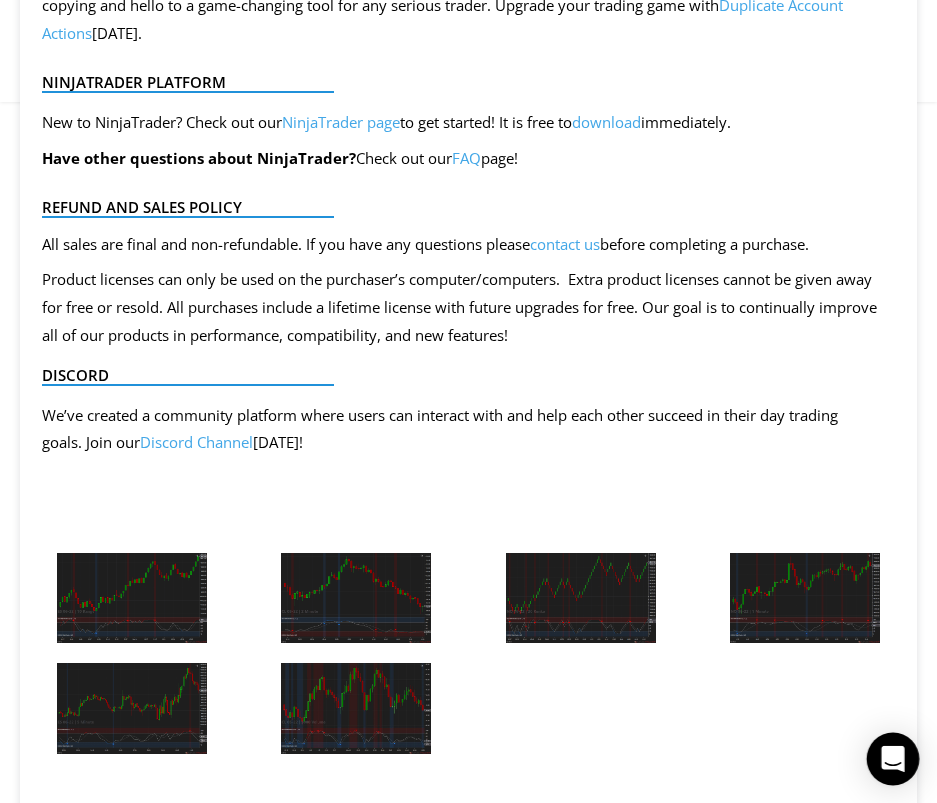 click 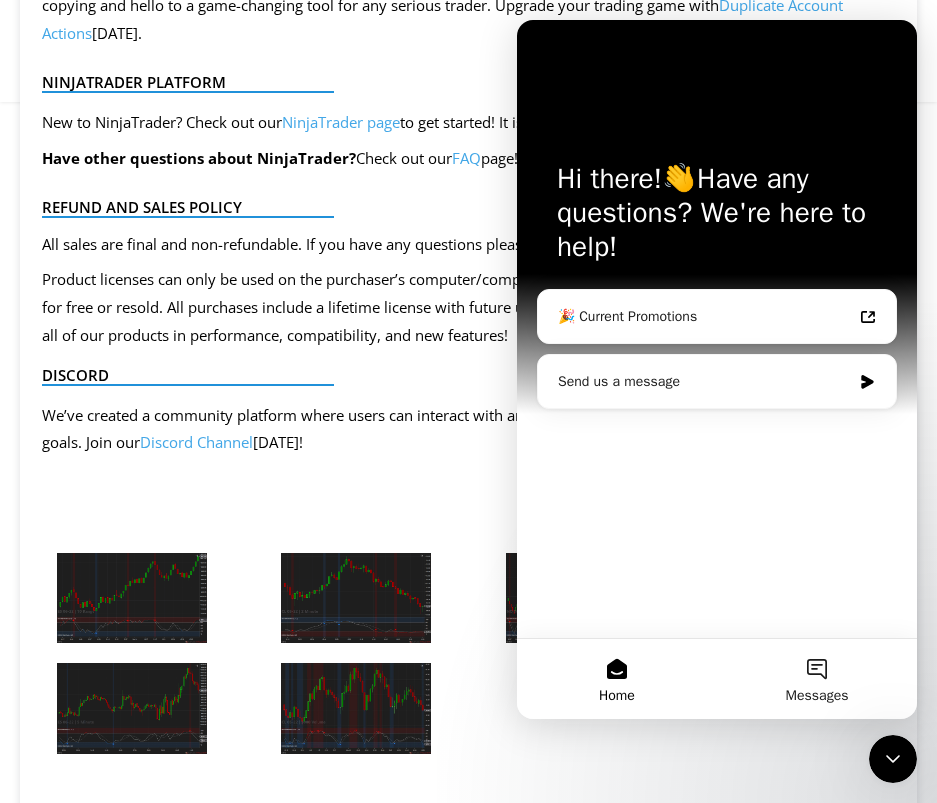 scroll, scrollTop: 0, scrollLeft: 0, axis: both 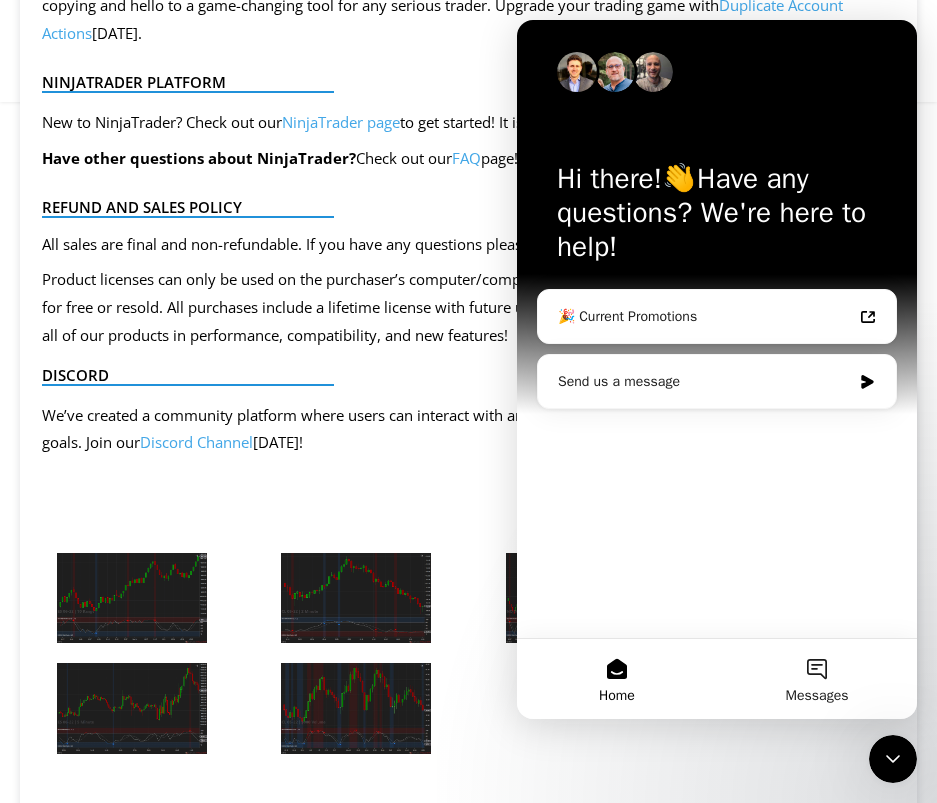 click on "Discord                                                           We’ve created a community platform where users can interact with and help each other succeed in their day trading goals. Join our  Discord Channel  Today!" at bounding box center [468, 405] 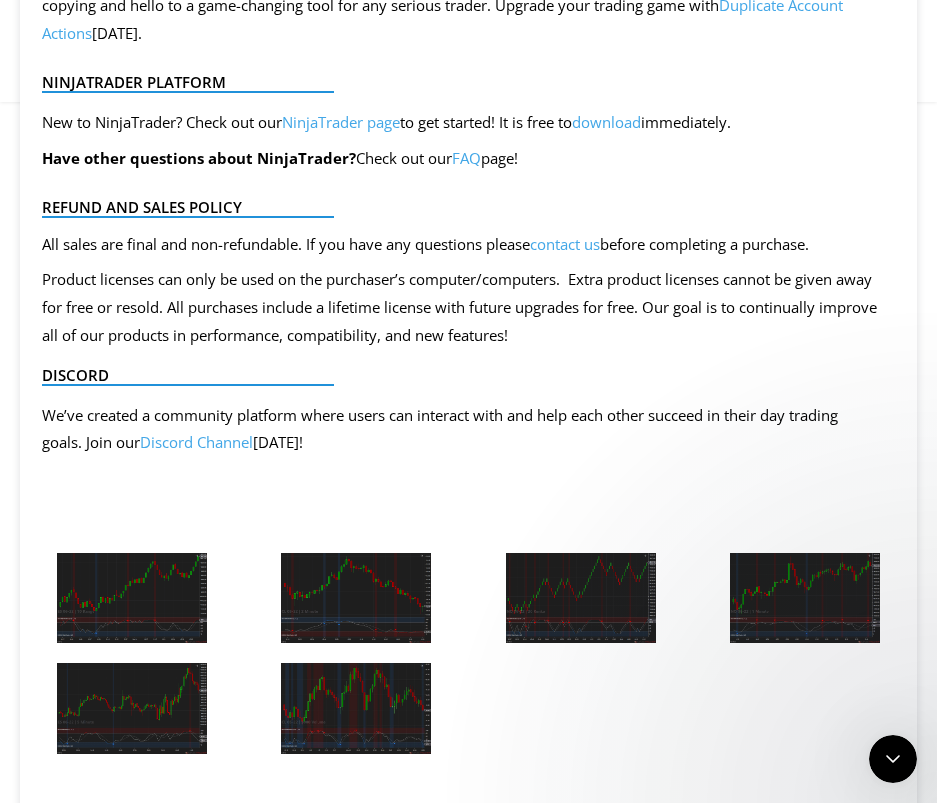 scroll, scrollTop: 0, scrollLeft: 0, axis: both 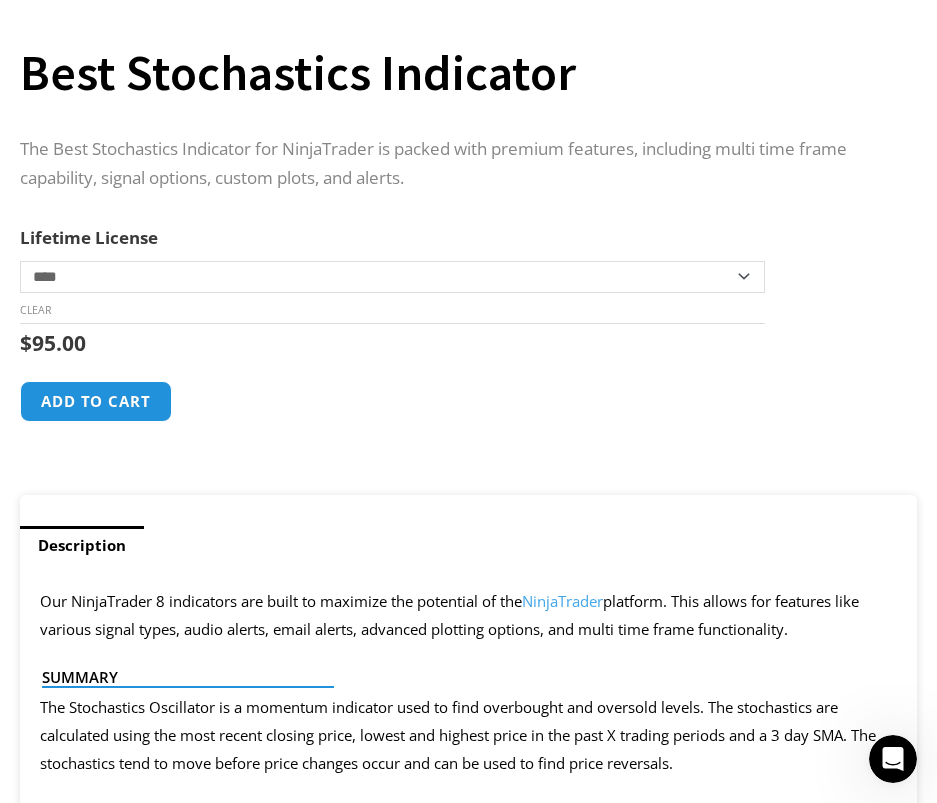 click on "**********" 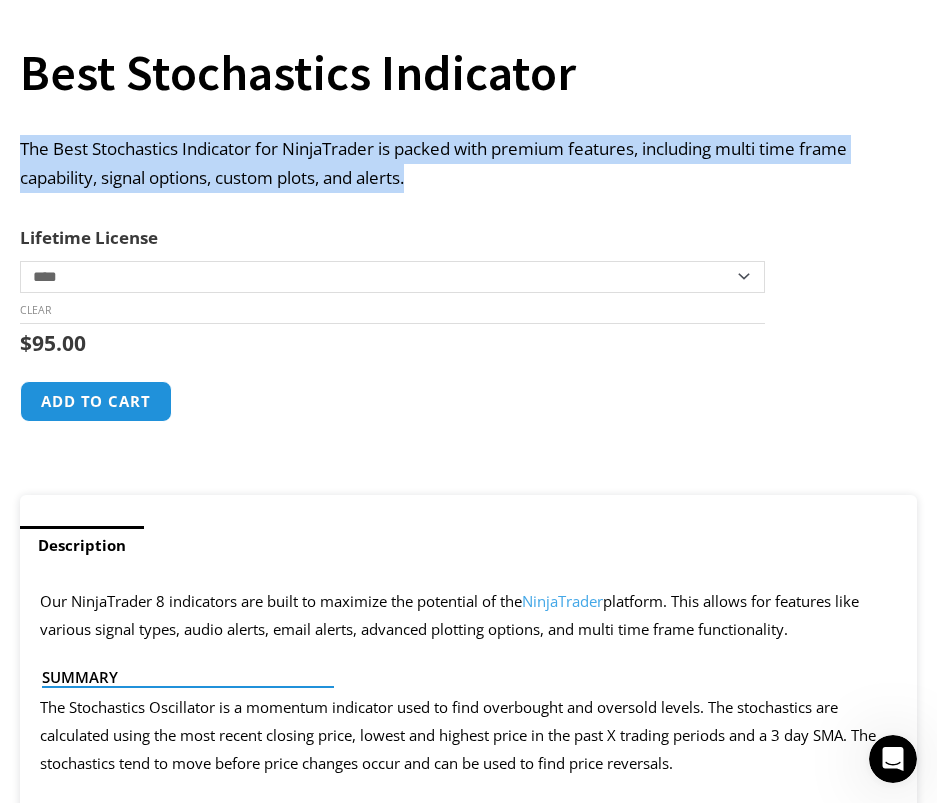 drag, startPoint x: 16, startPoint y: 141, endPoint x: 663, endPoint y: 181, distance: 648.2353 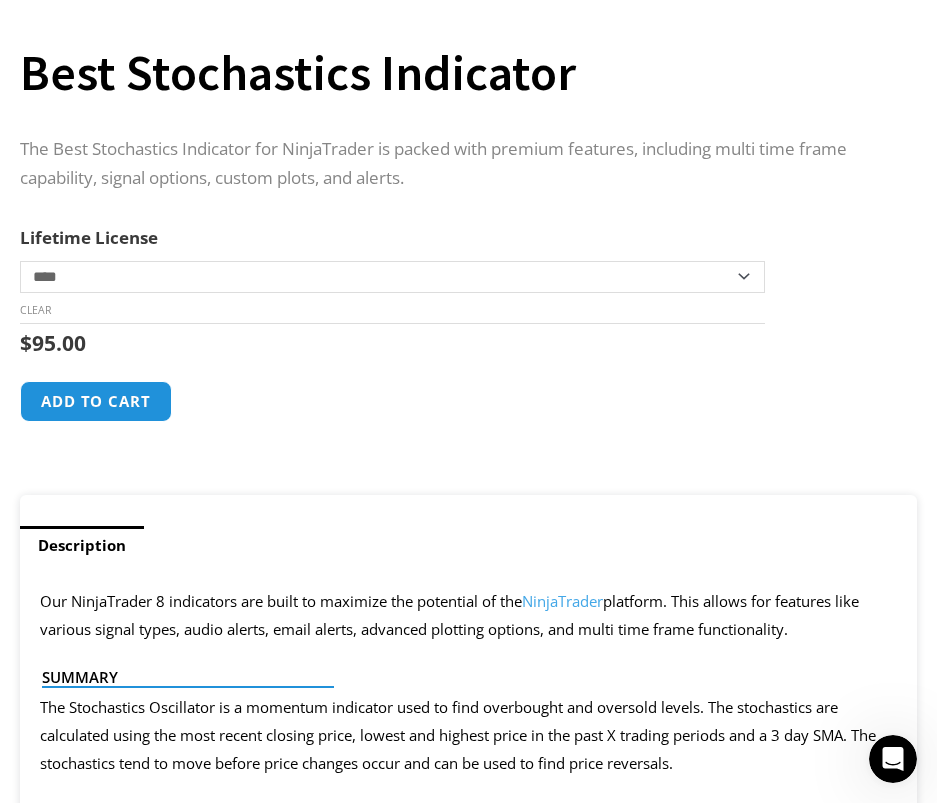 click on "**********" 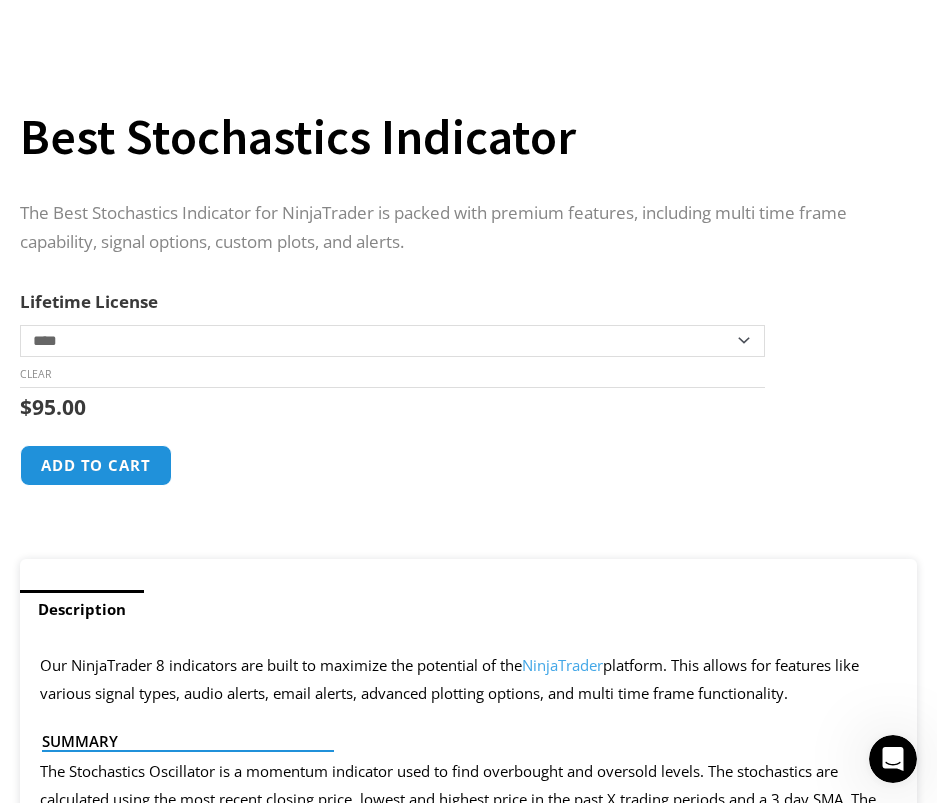 scroll, scrollTop: 800, scrollLeft: 0, axis: vertical 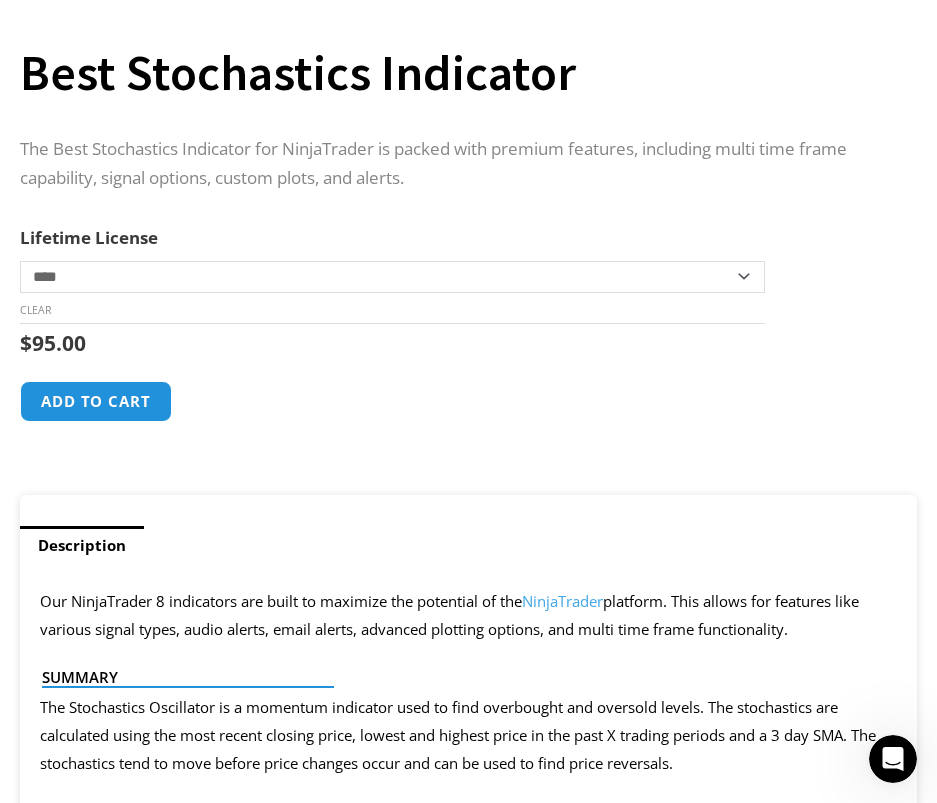 click on "Best Stochastics Indicator quantity       Add to cart" 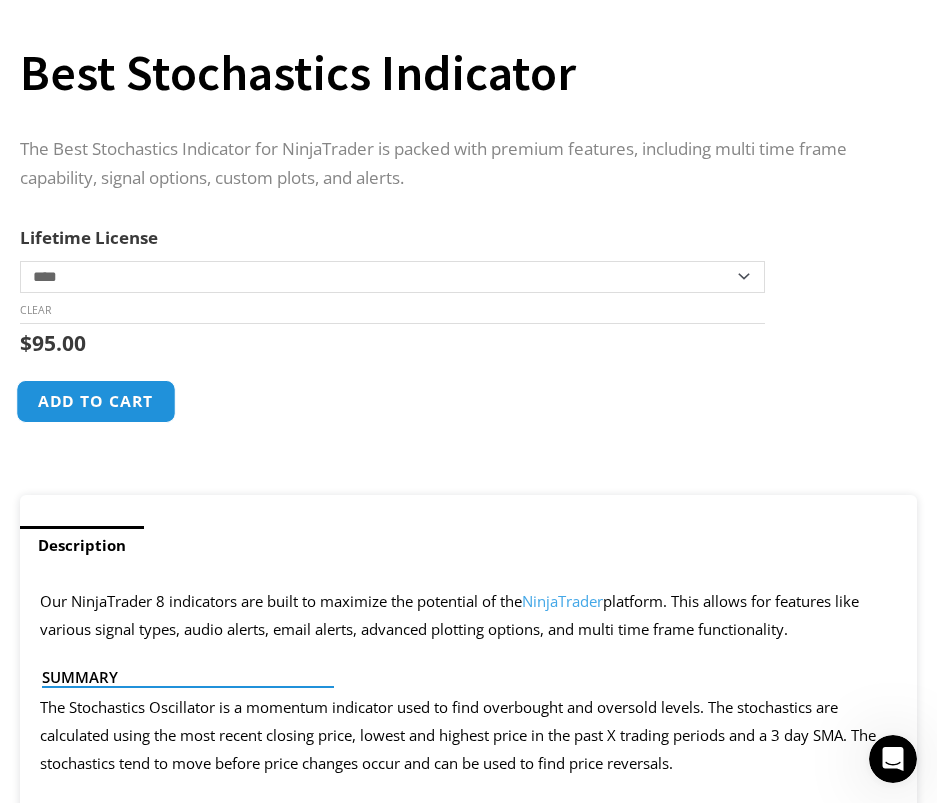 click on "Add to cart" 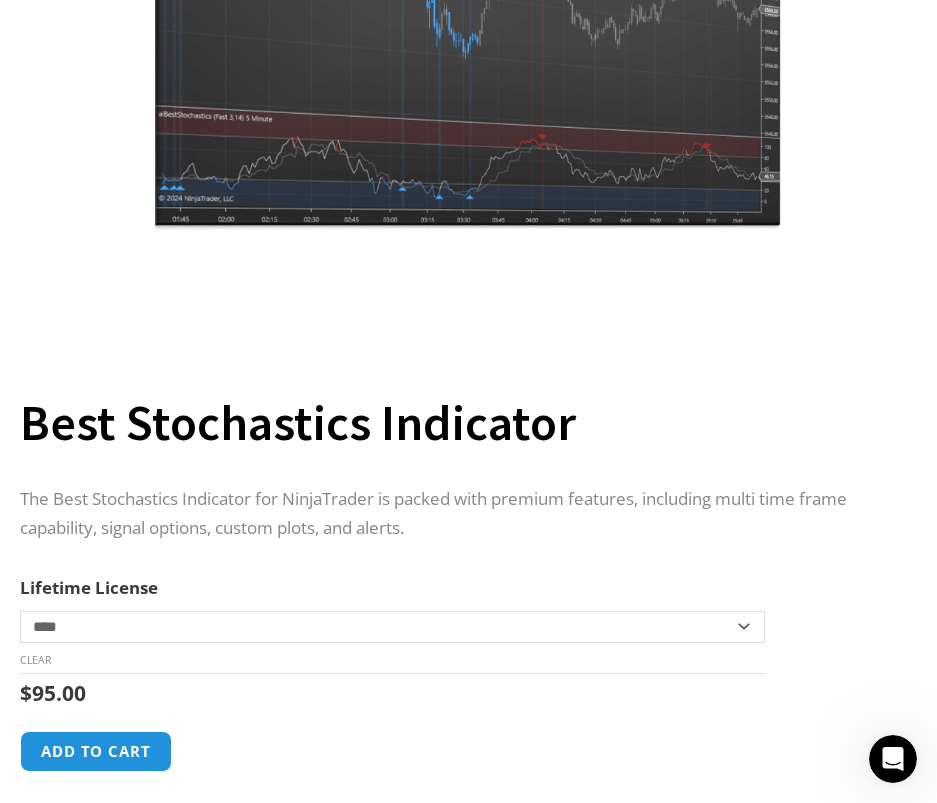 scroll, scrollTop: 0, scrollLeft: 0, axis: both 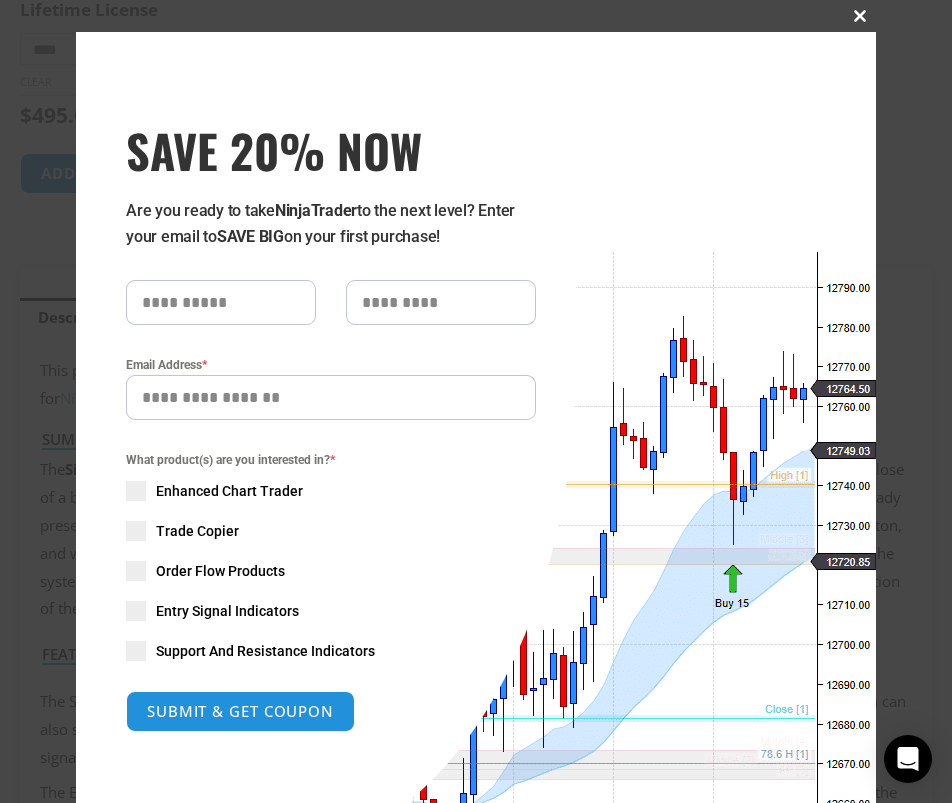 click at bounding box center [860, 16] 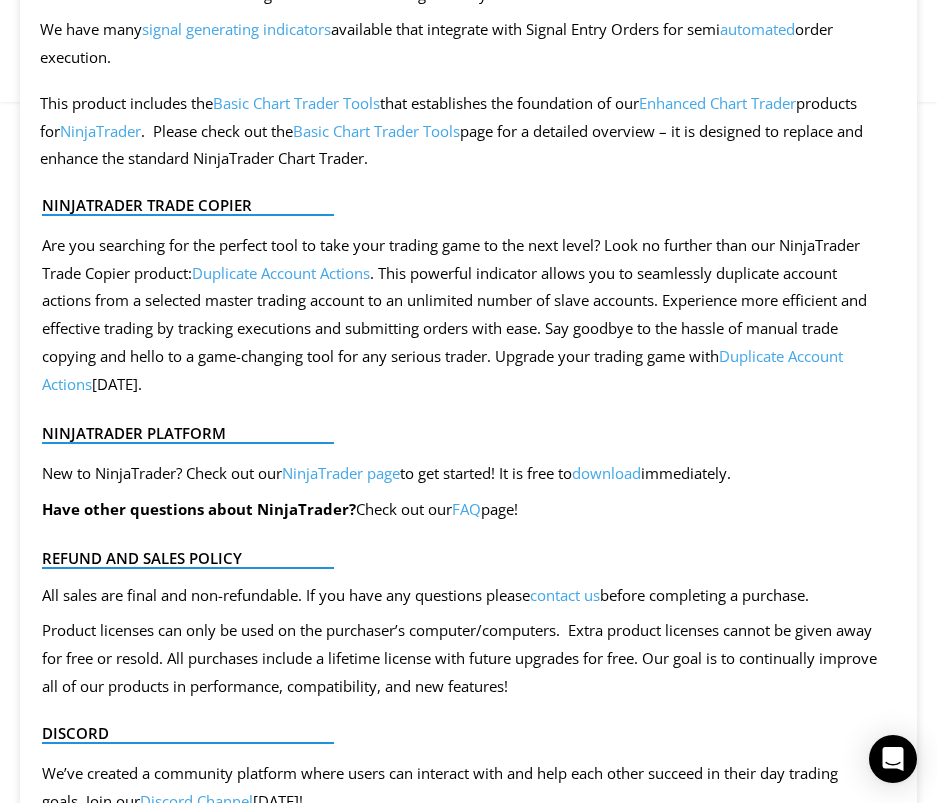 scroll, scrollTop: 2267, scrollLeft: 0, axis: vertical 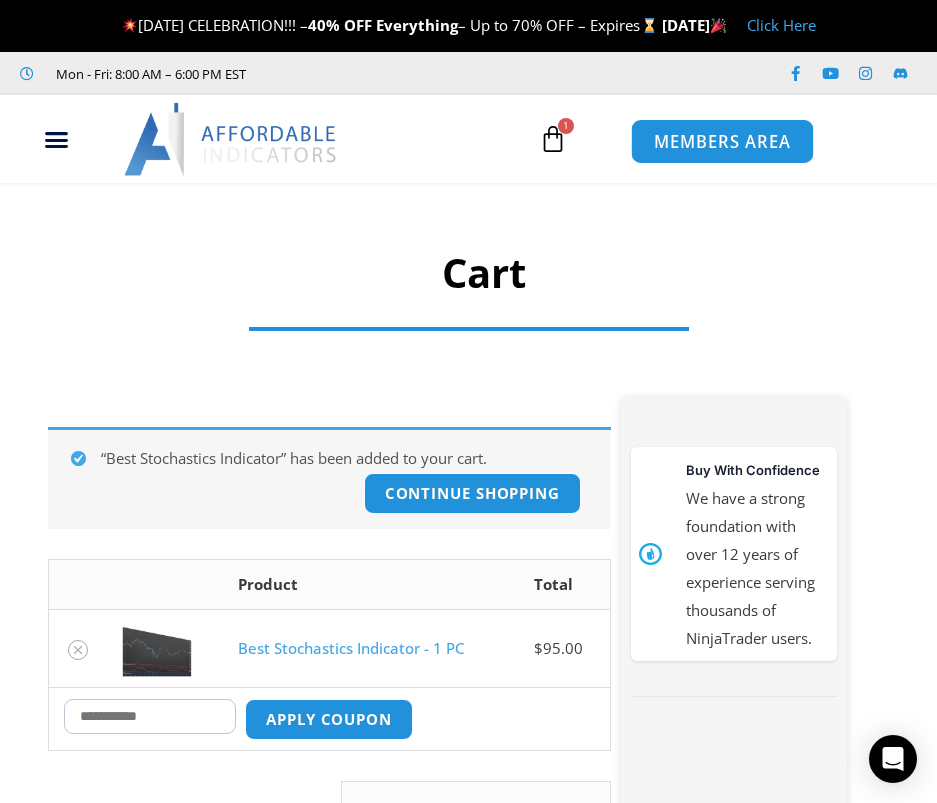click on "MEMBERS AREA" at bounding box center (722, 142) 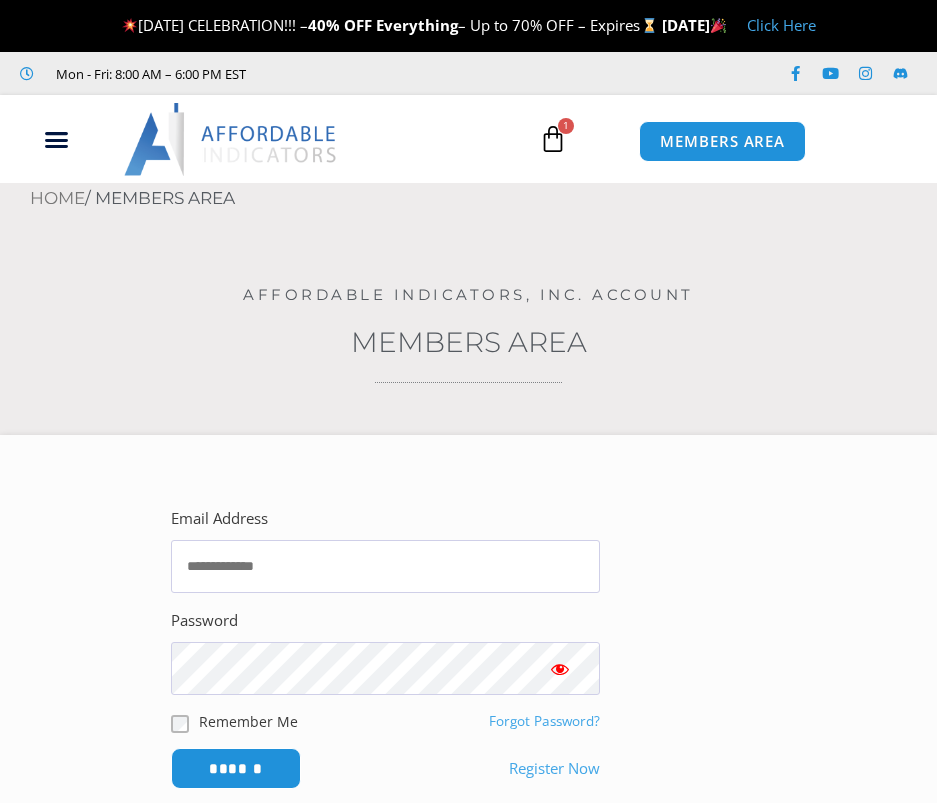 scroll, scrollTop: 0, scrollLeft: 0, axis: both 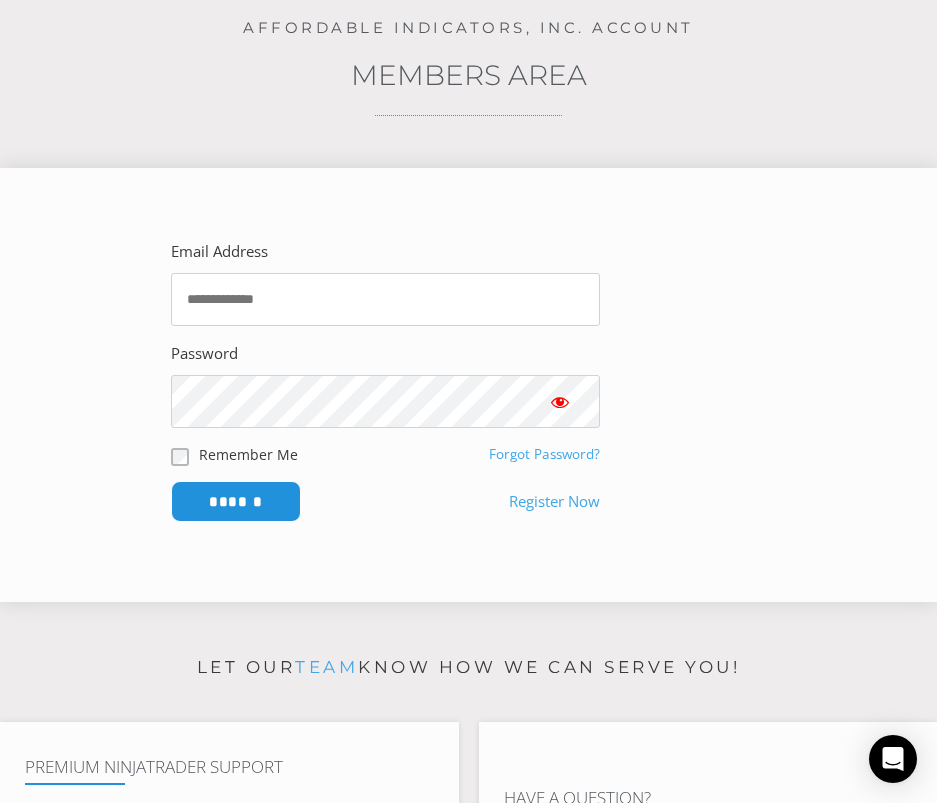 click on "Register Now" at bounding box center (554, 502) 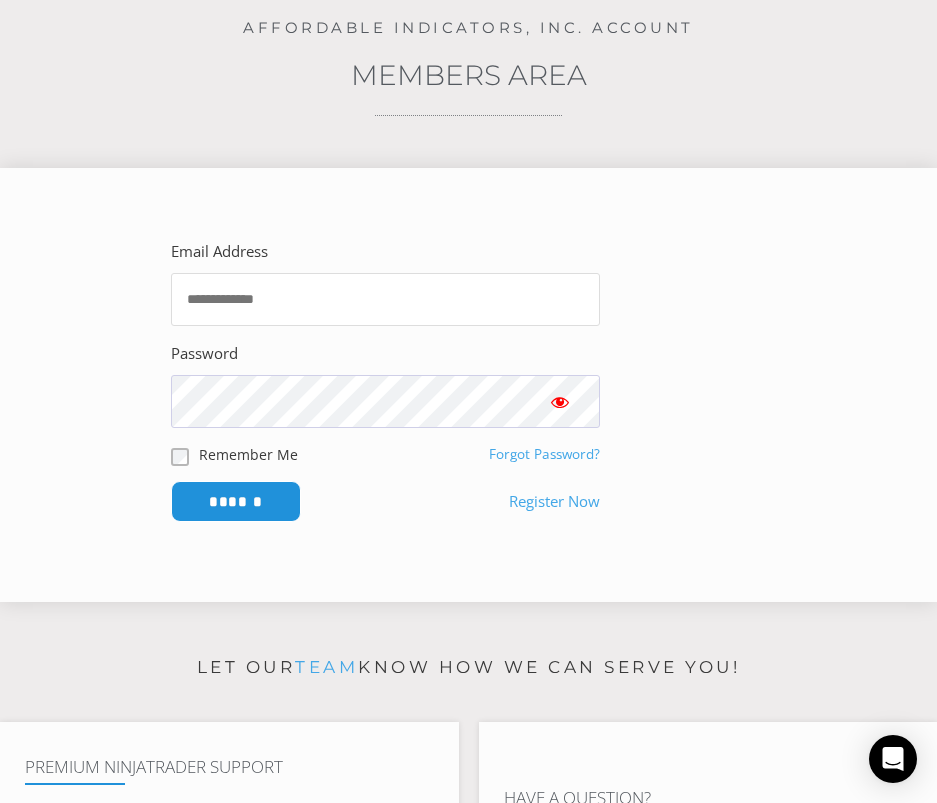 click on "Email Address" at bounding box center (385, 299) 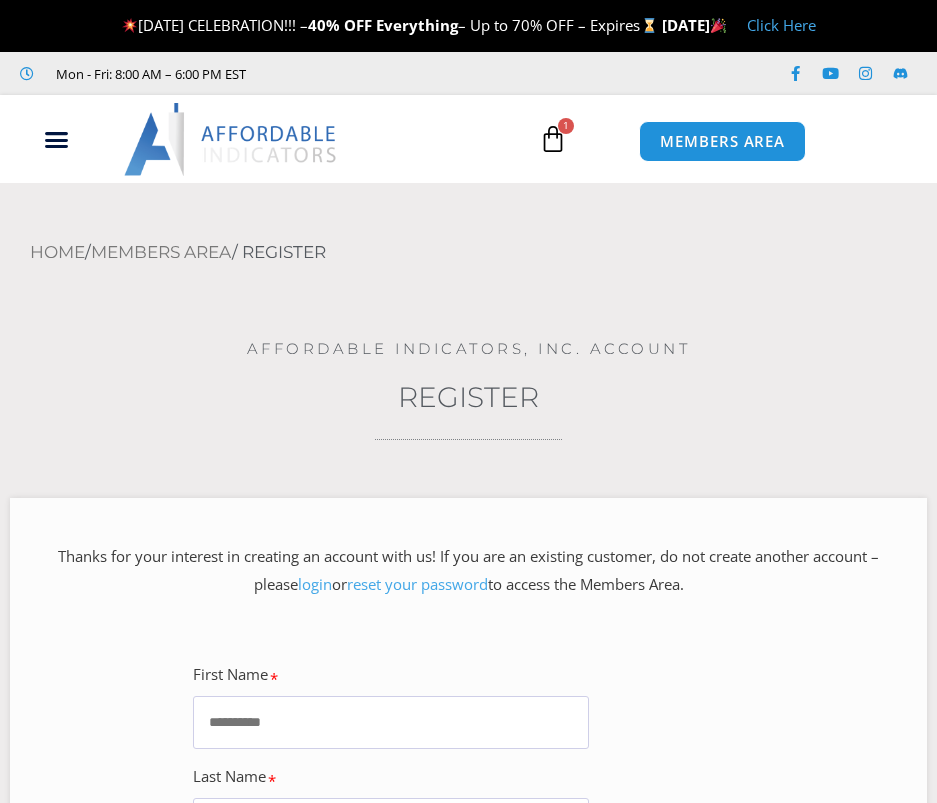 scroll, scrollTop: 0, scrollLeft: 0, axis: both 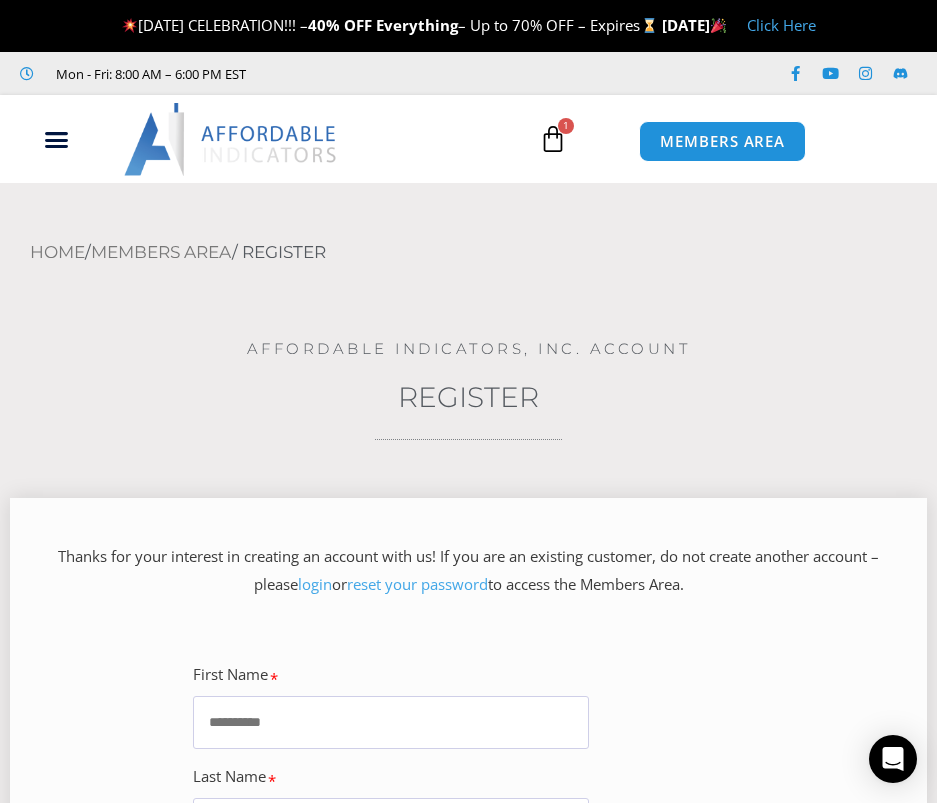 click on "First Name" at bounding box center [390, 722] 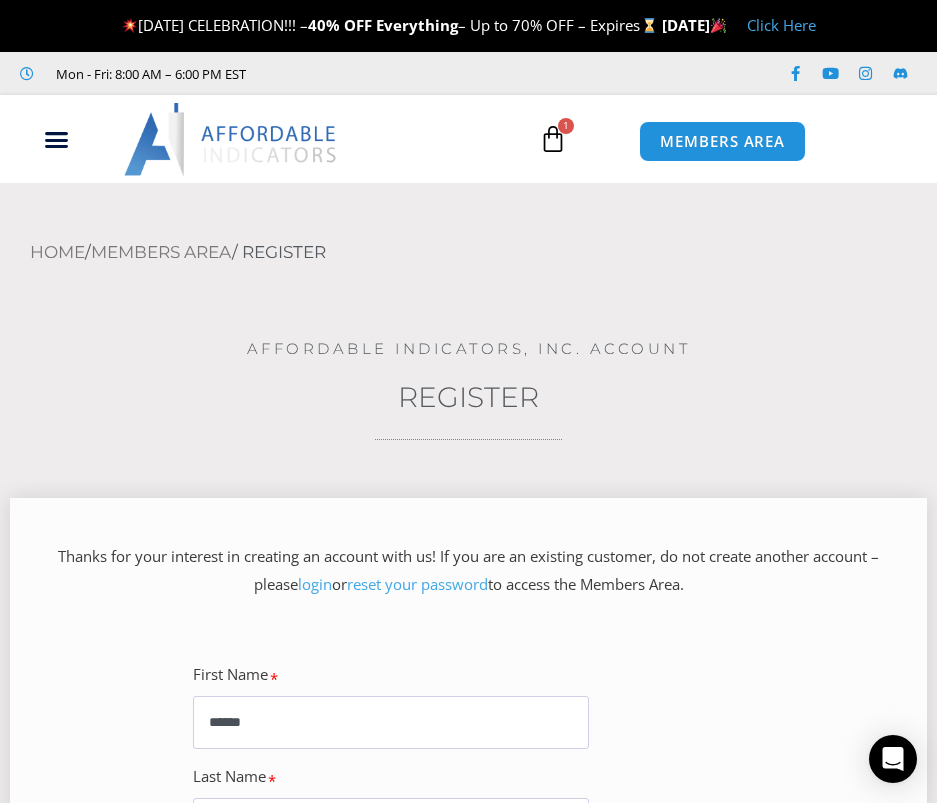 type on "******" 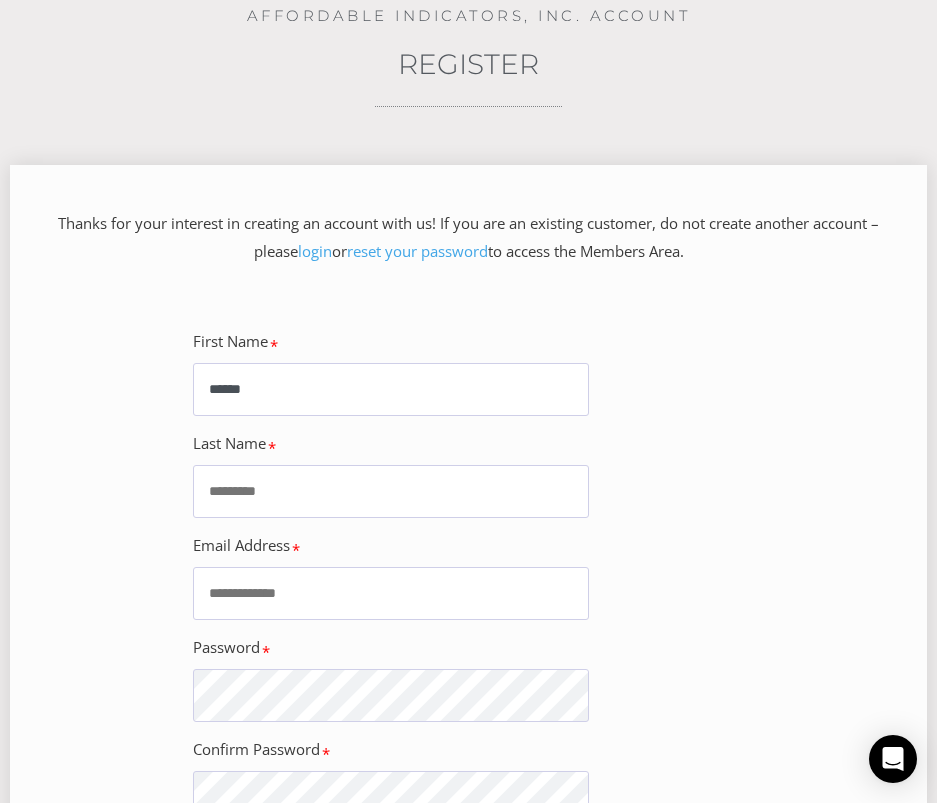 scroll, scrollTop: 423, scrollLeft: 0, axis: vertical 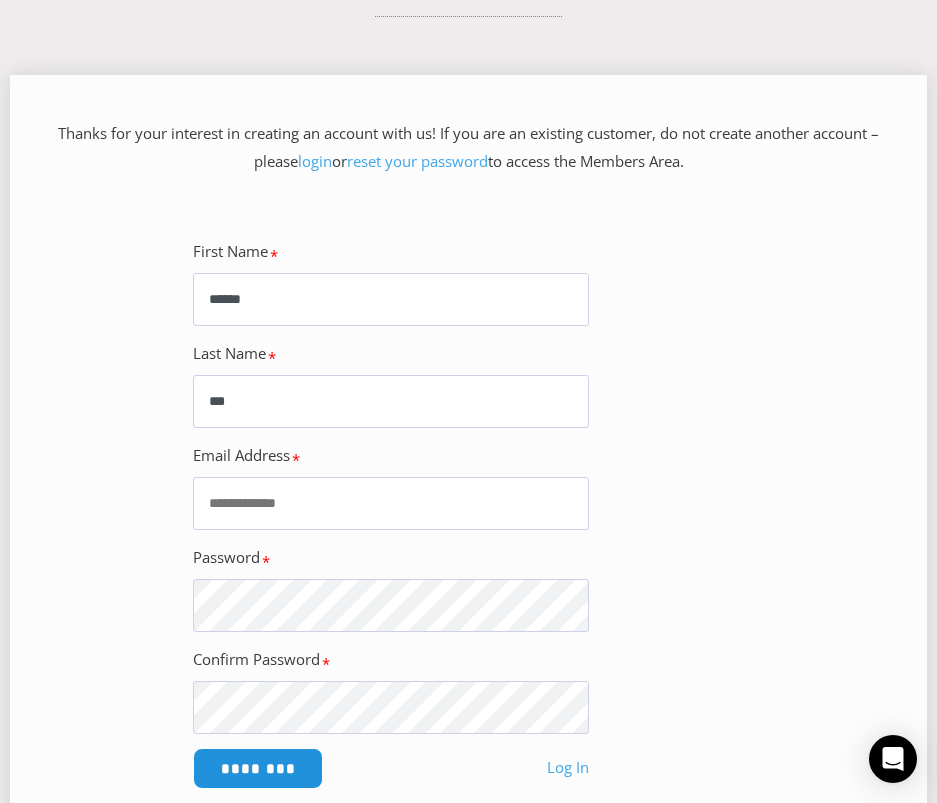 type on "***" 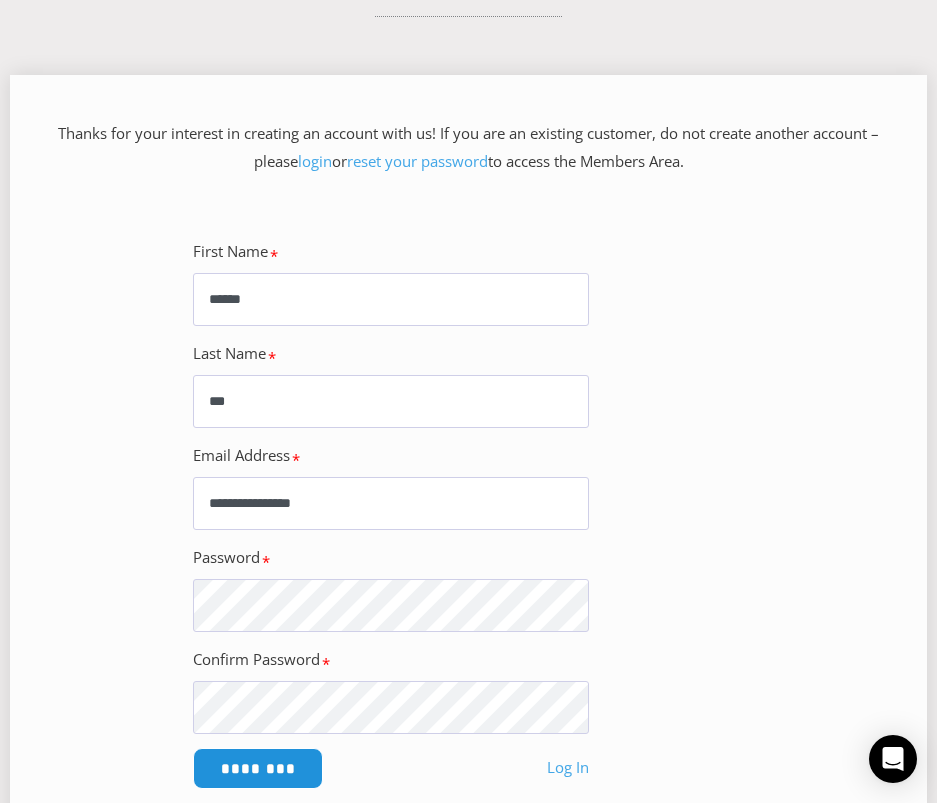 type on "**********" 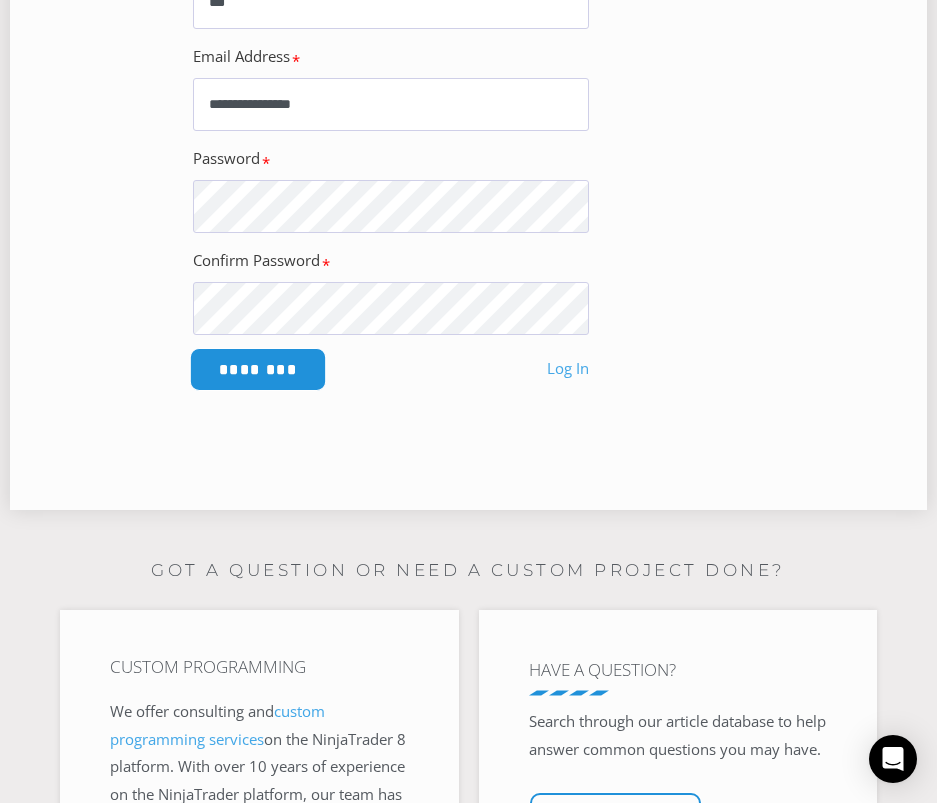 click on "********" at bounding box center [258, 368] 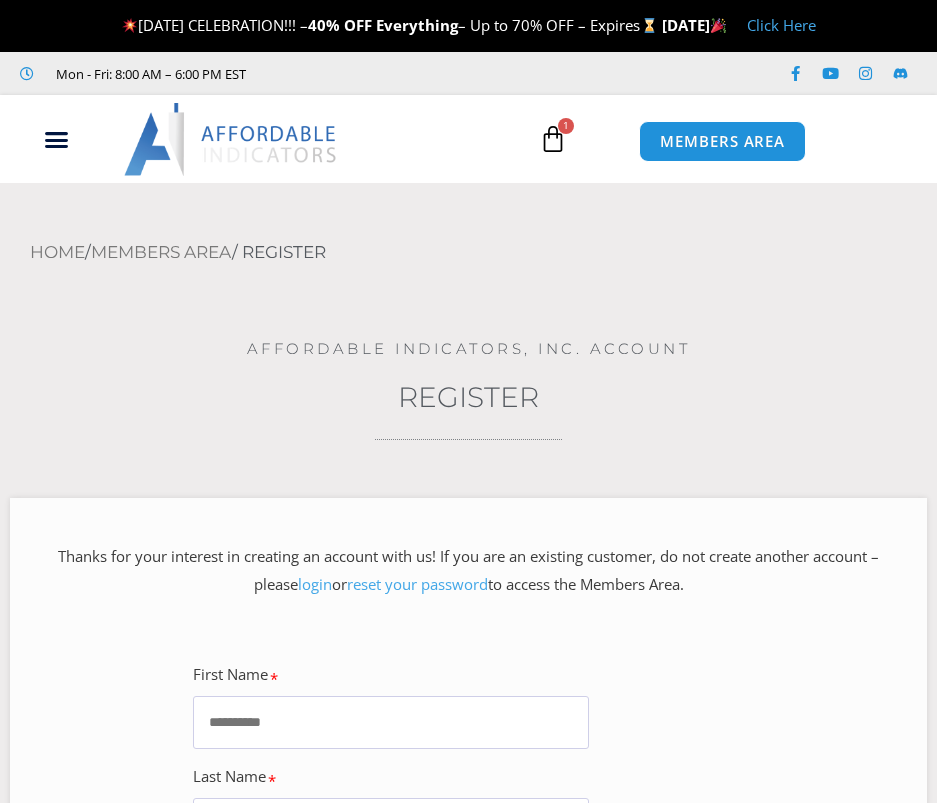 scroll, scrollTop: 0, scrollLeft: 0, axis: both 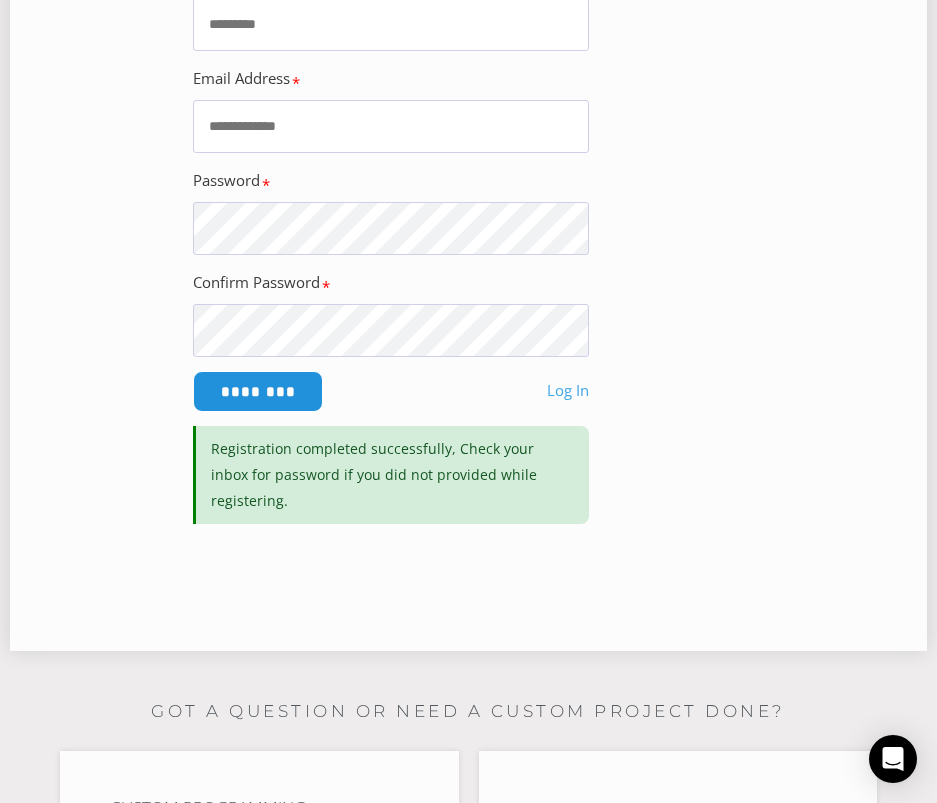 click on "Log In" at bounding box center (568, 391) 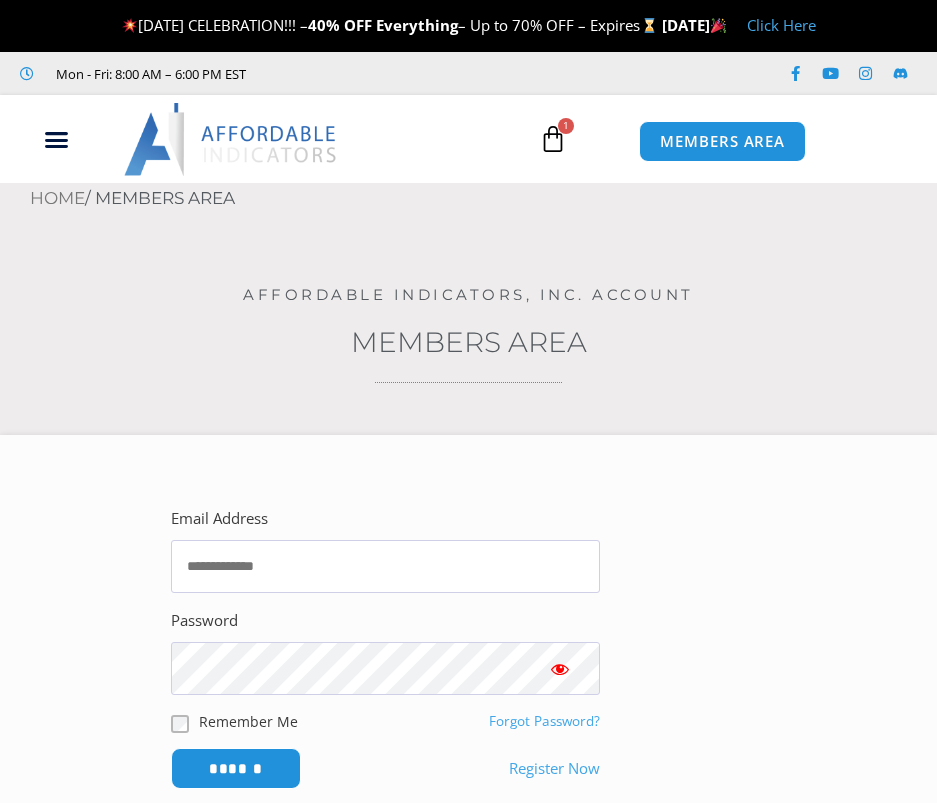 scroll, scrollTop: 0, scrollLeft: 0, axis: both 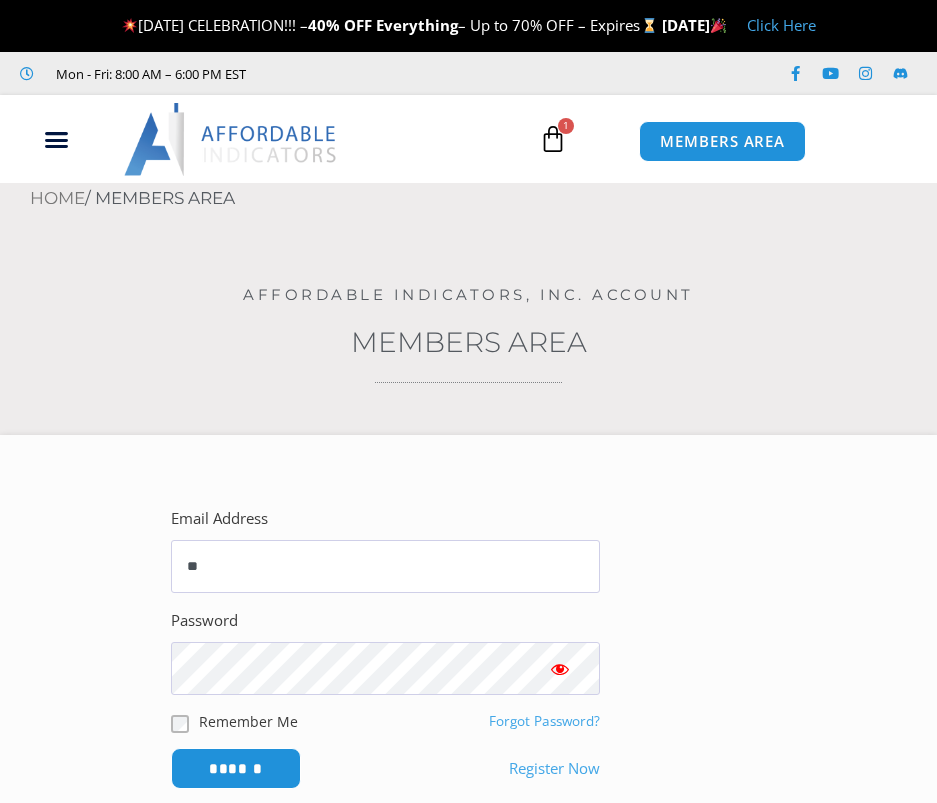 type on "*" 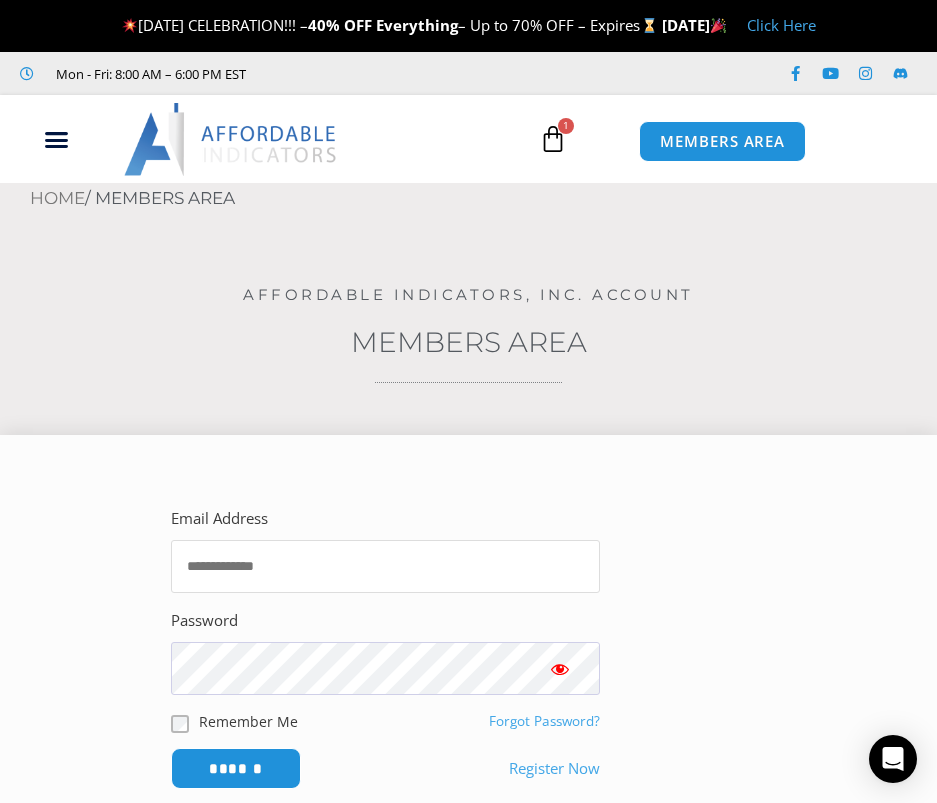 type on "**********" 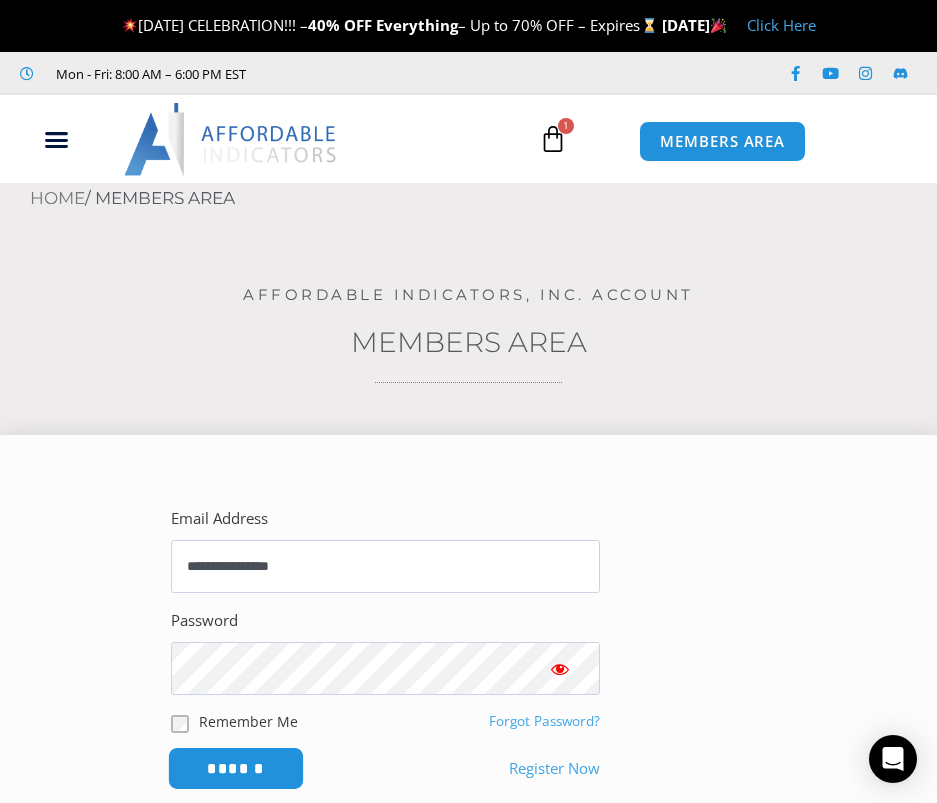 click on "******" at bounding box center (236, 768) 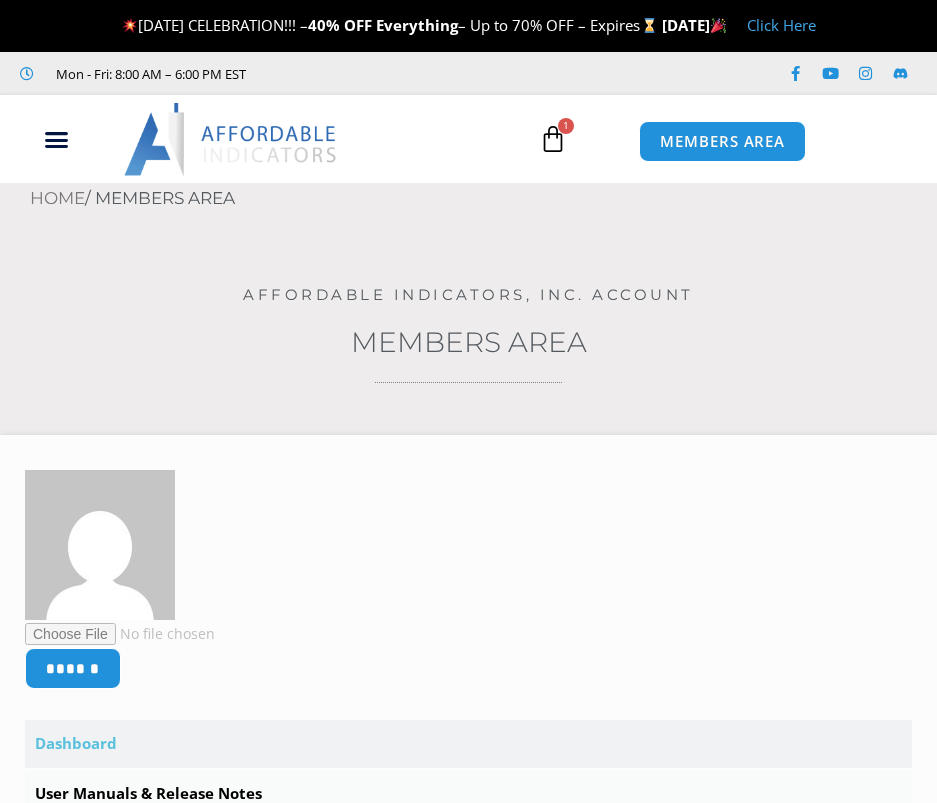 scroll, scrollTop: 0, scrollLeft: 0, axis: both 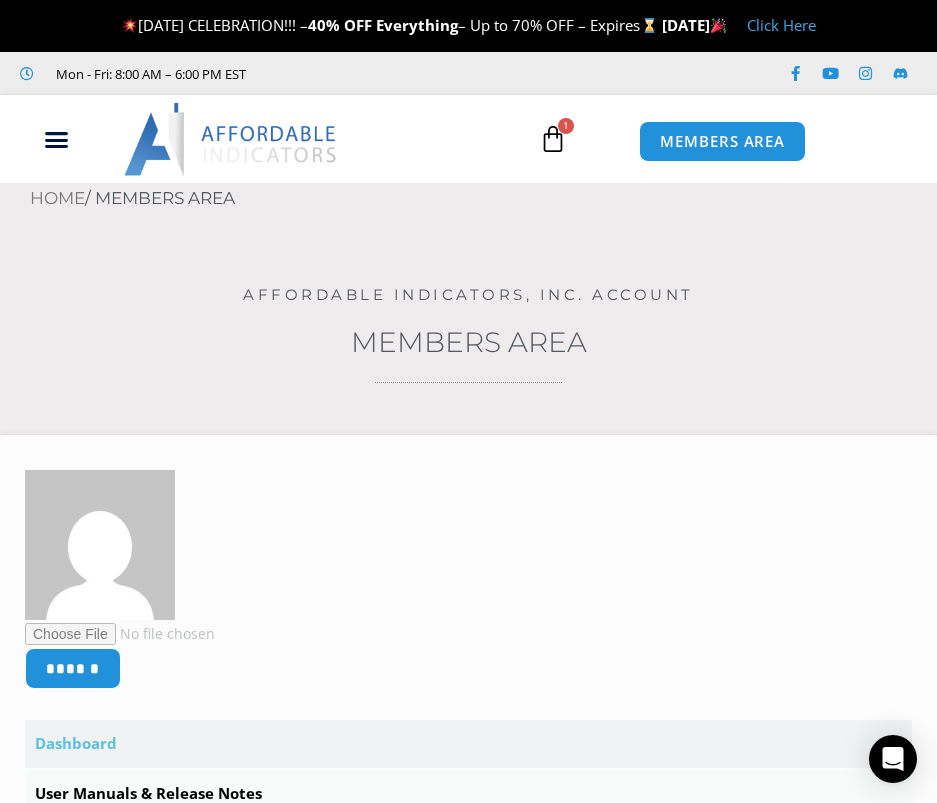 click on "Click Here" at bounding box center [781, 25] 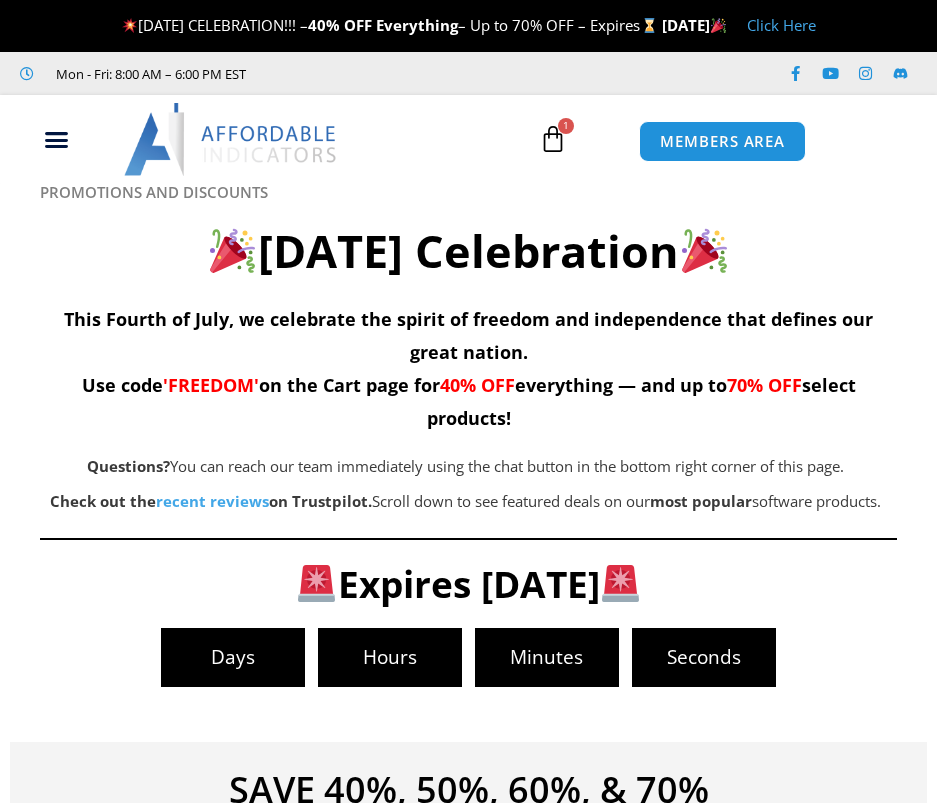 scroll, scrollTop: 0, scrollLeft: 0, axis: both 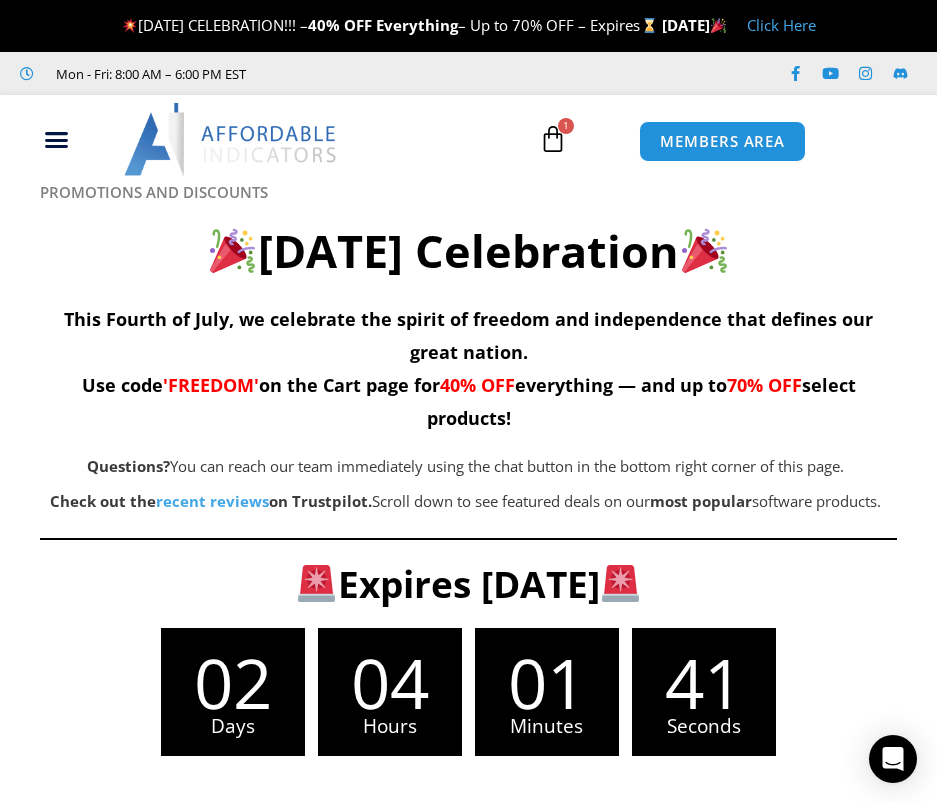 click on "'FREEDOM'" at bounding box center [211, 385] 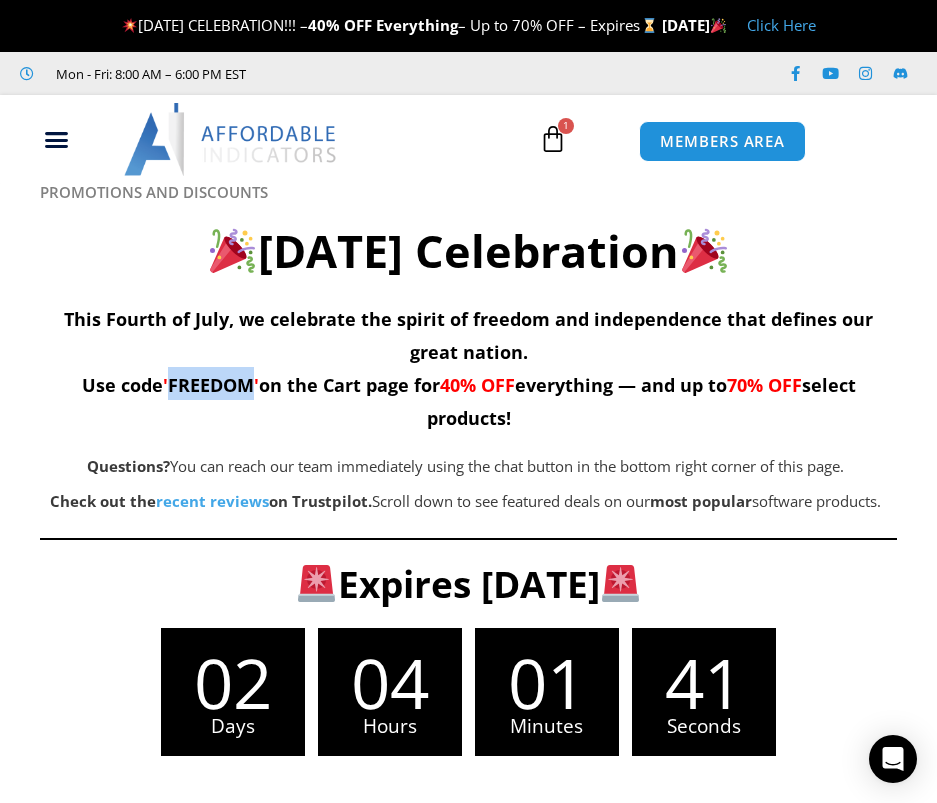 click on "'FREEDOM'" at bounding box center (211, 385) 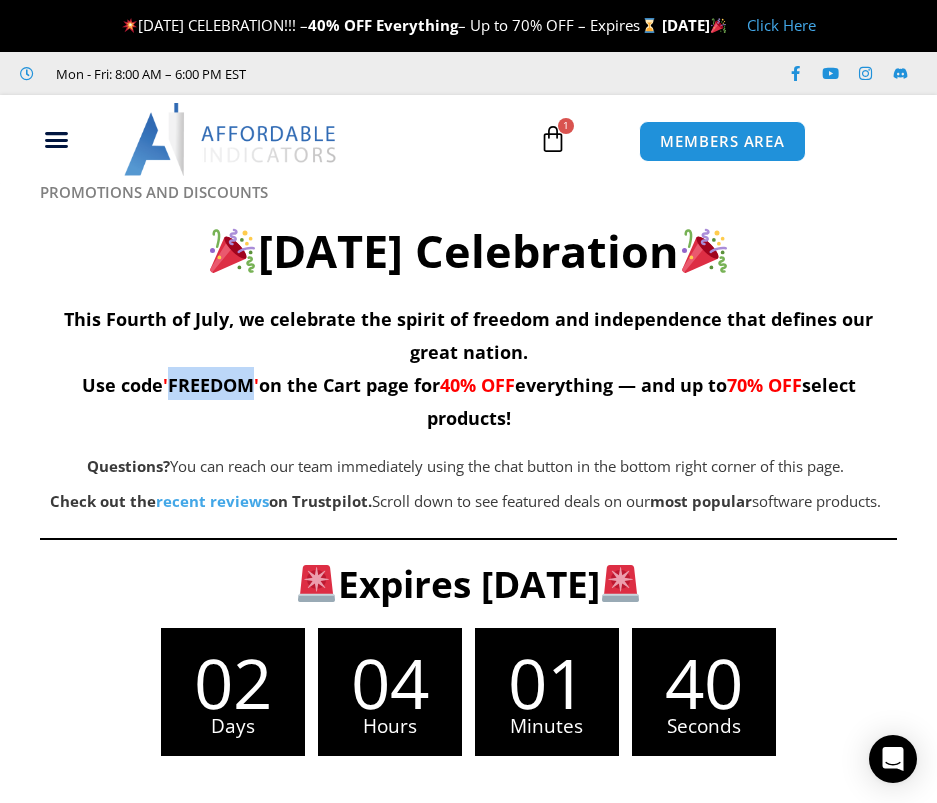 copy on "FREEDOM" 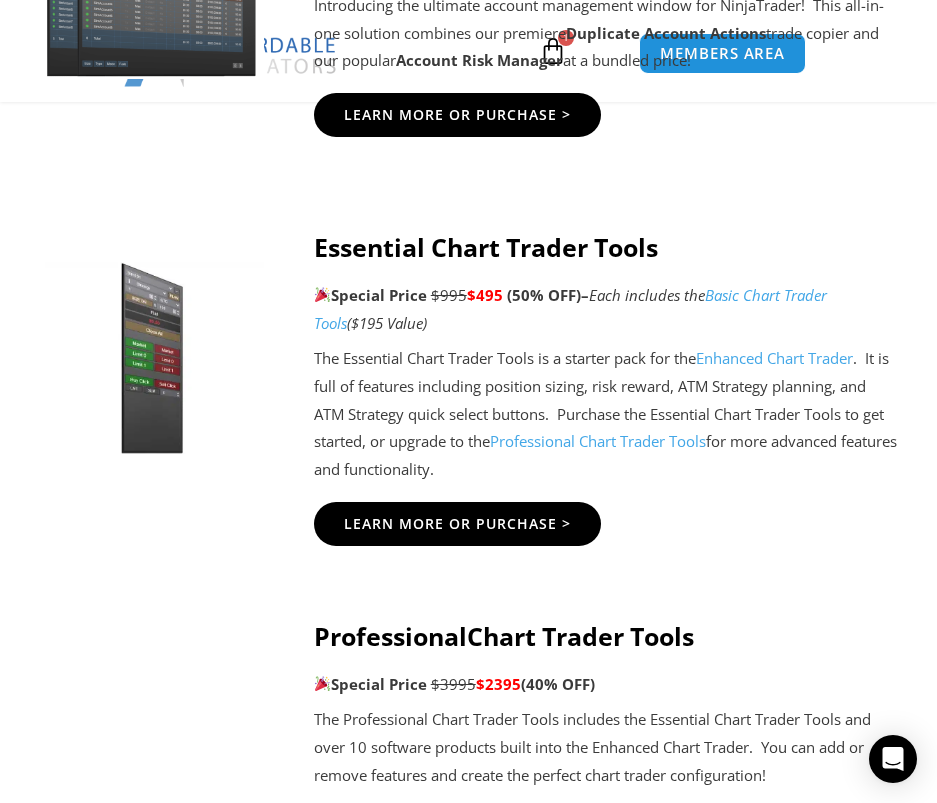scroll, scrollTop: 1333, scrollLeft: 0, axis: vertical 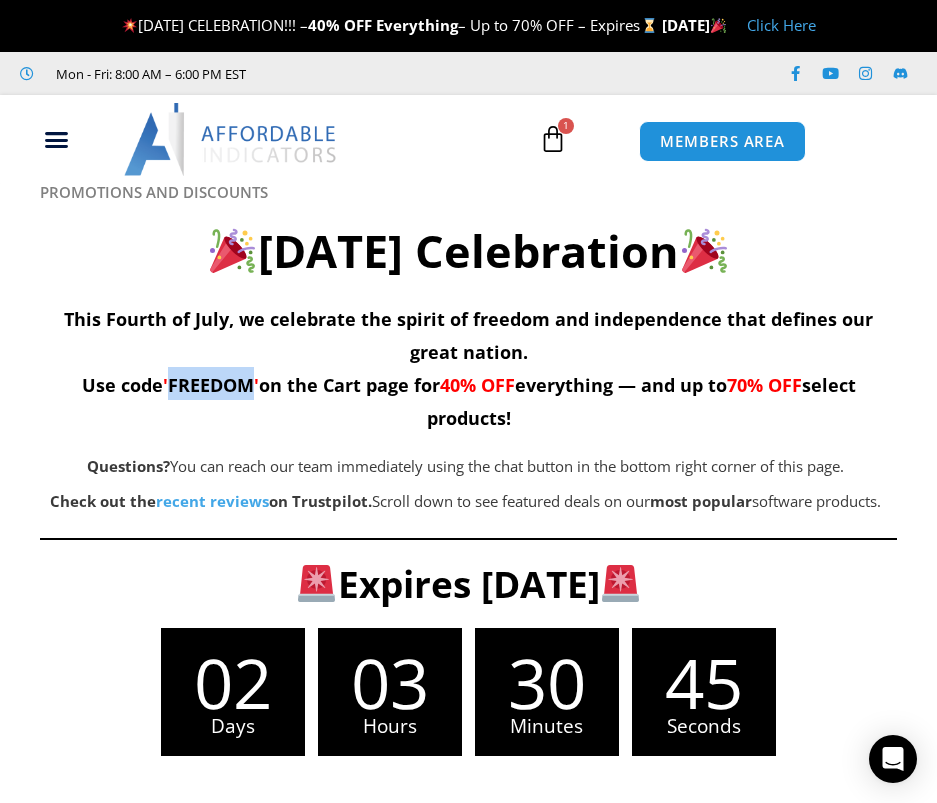 click at bounding box center (553, 139) 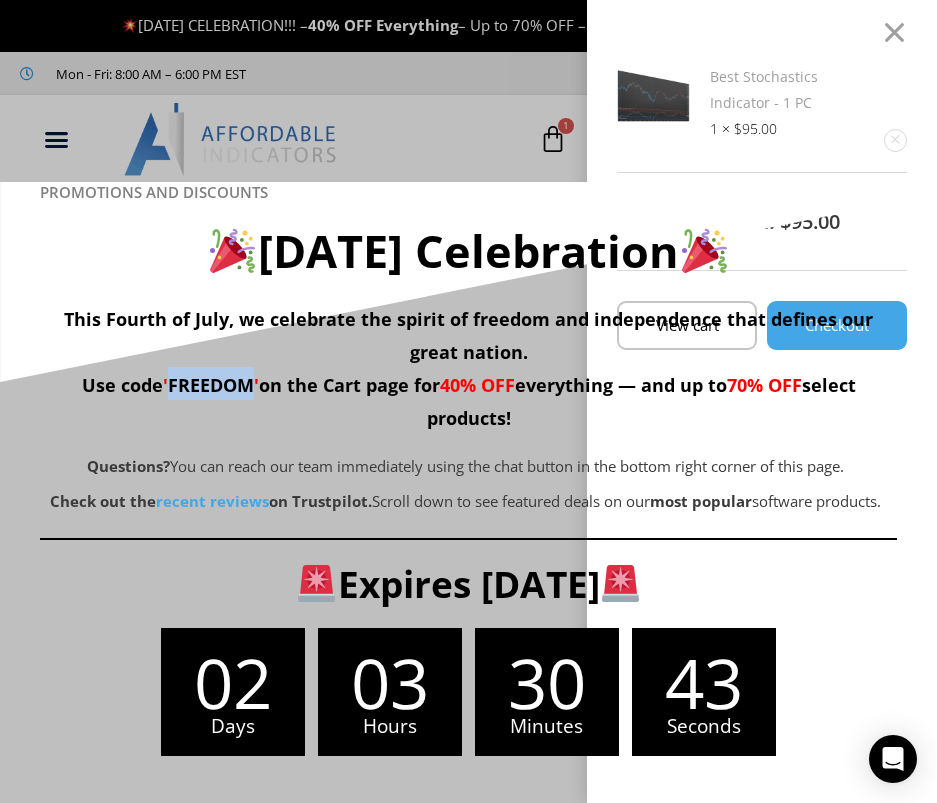 click on "Best Stochastics Indicator - 1 PC" at bounding box center [764, 89] 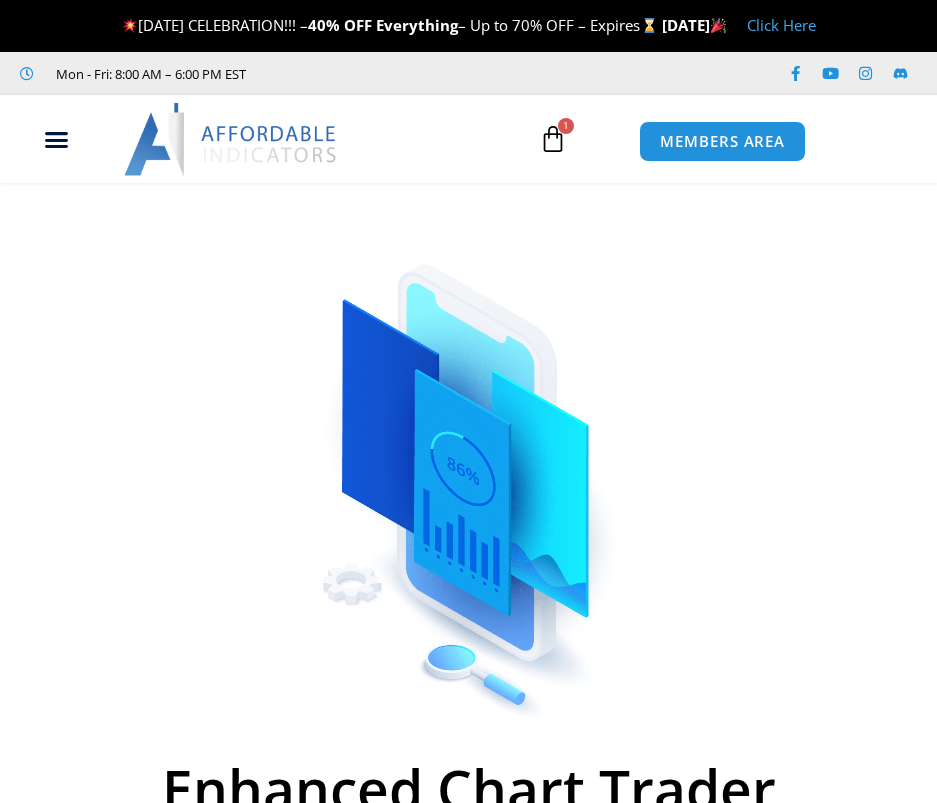 scroll, scrollTop: 0, scrollLeft: 0, axis: both 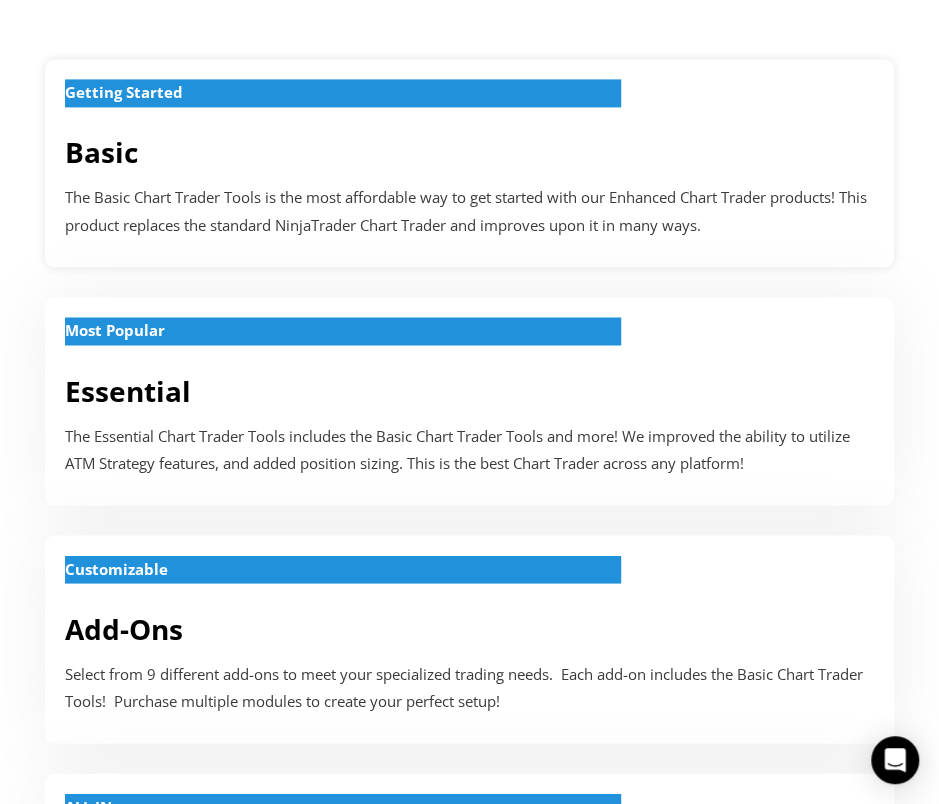 click on "The Basic Chart Trader Tools is the most affordable way to get started with our Enhanced Chart Trader products! This product replaces the standard NinjaTrader Chart Trader and improves upon it in many ways." at bounding box center [469, 212] 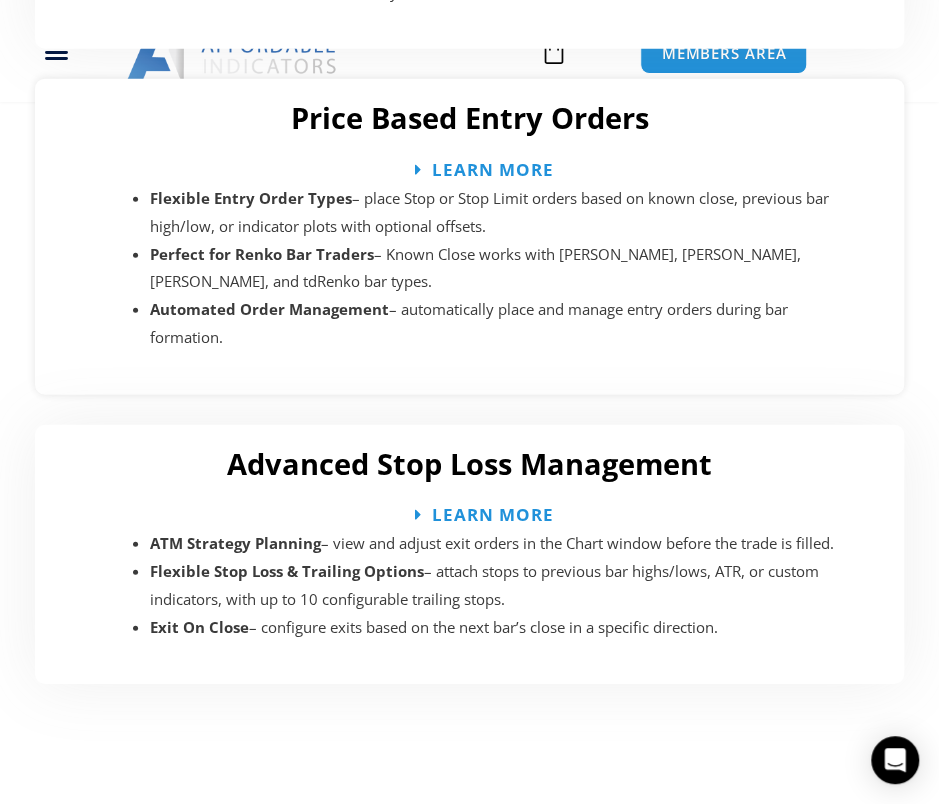 scroll, scrollTop: 4656, scrollLeft: 0, axis: vertical 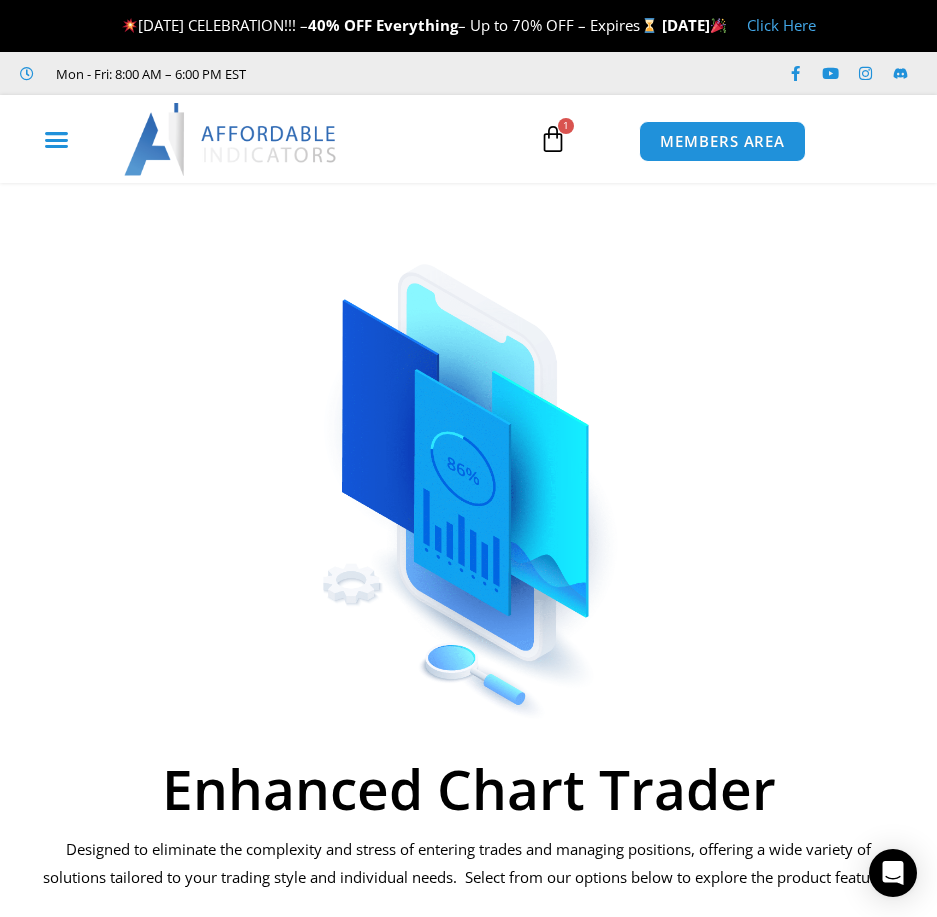 click 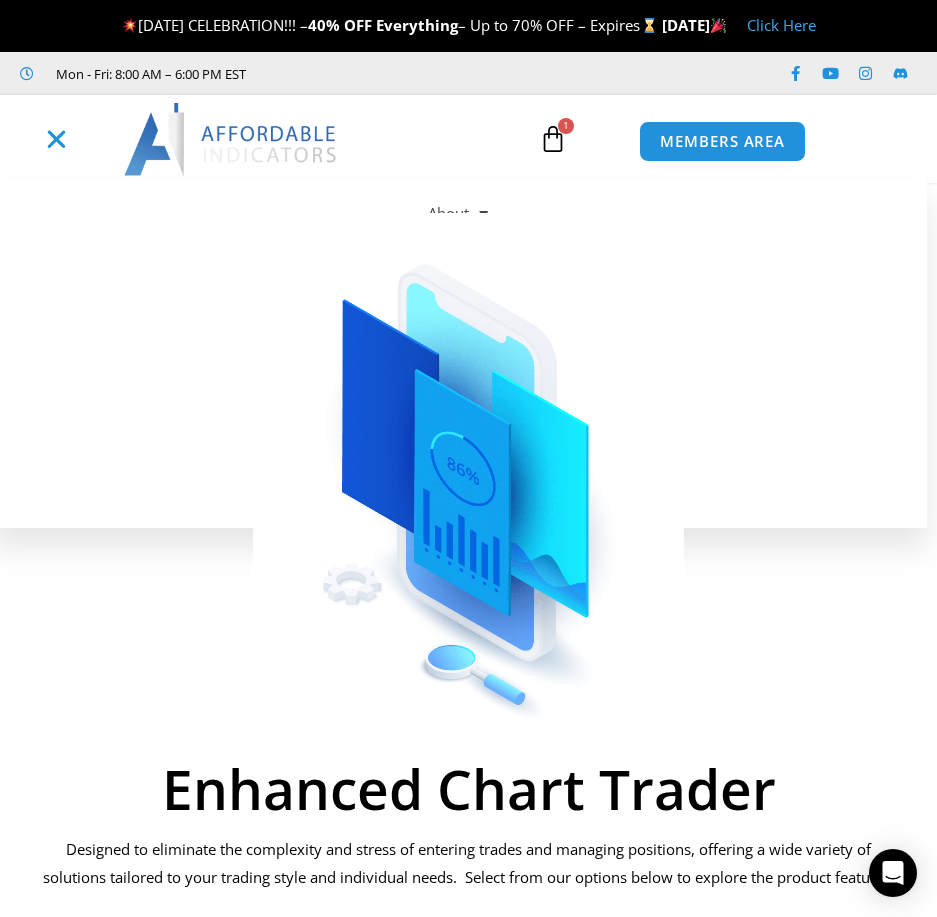 click 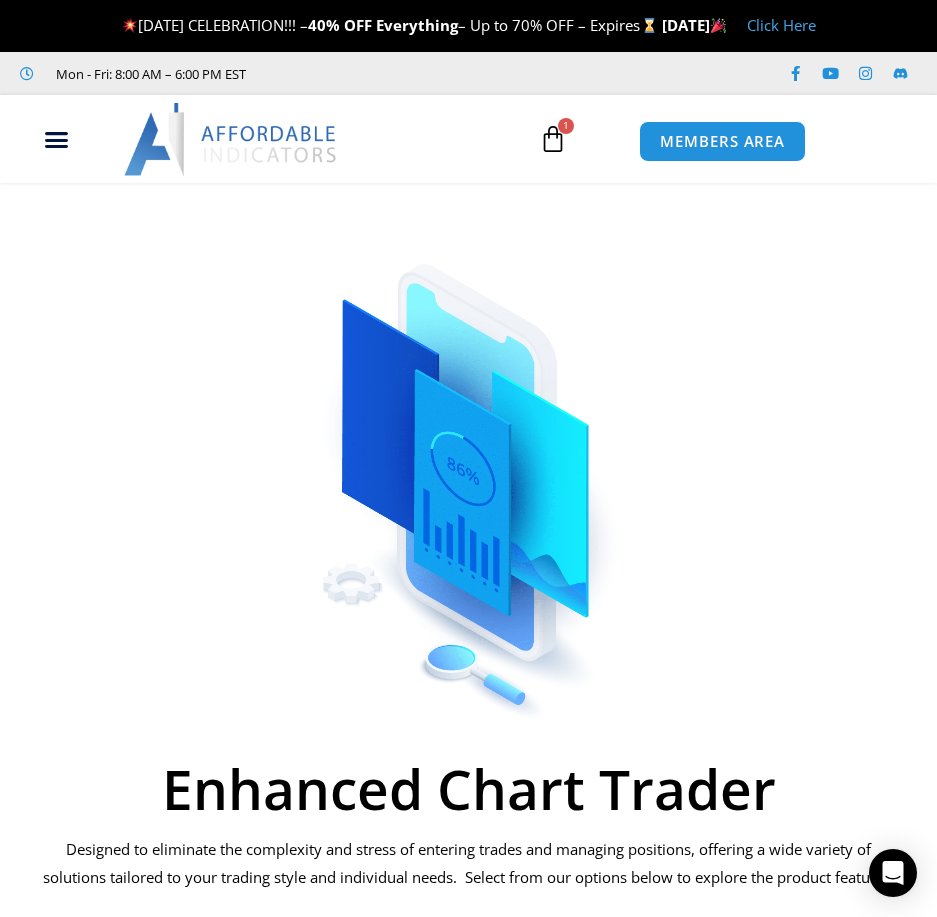 click at bounding box center [231, 139] 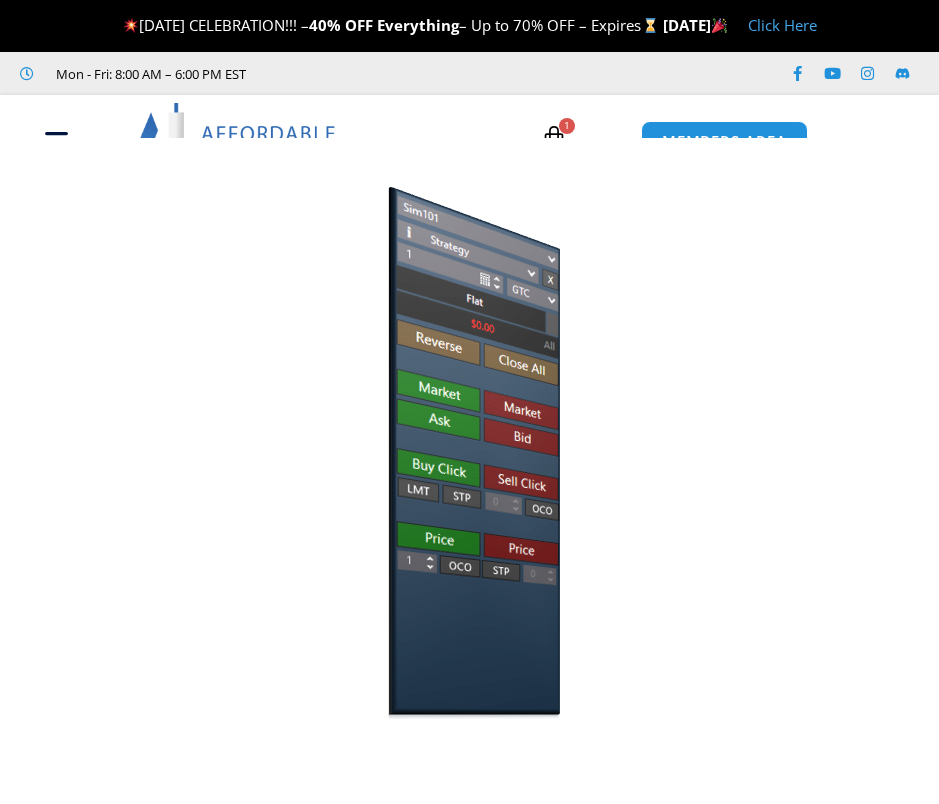 scroll, scrollTop: 0, scrollLeft: 0, axis: both 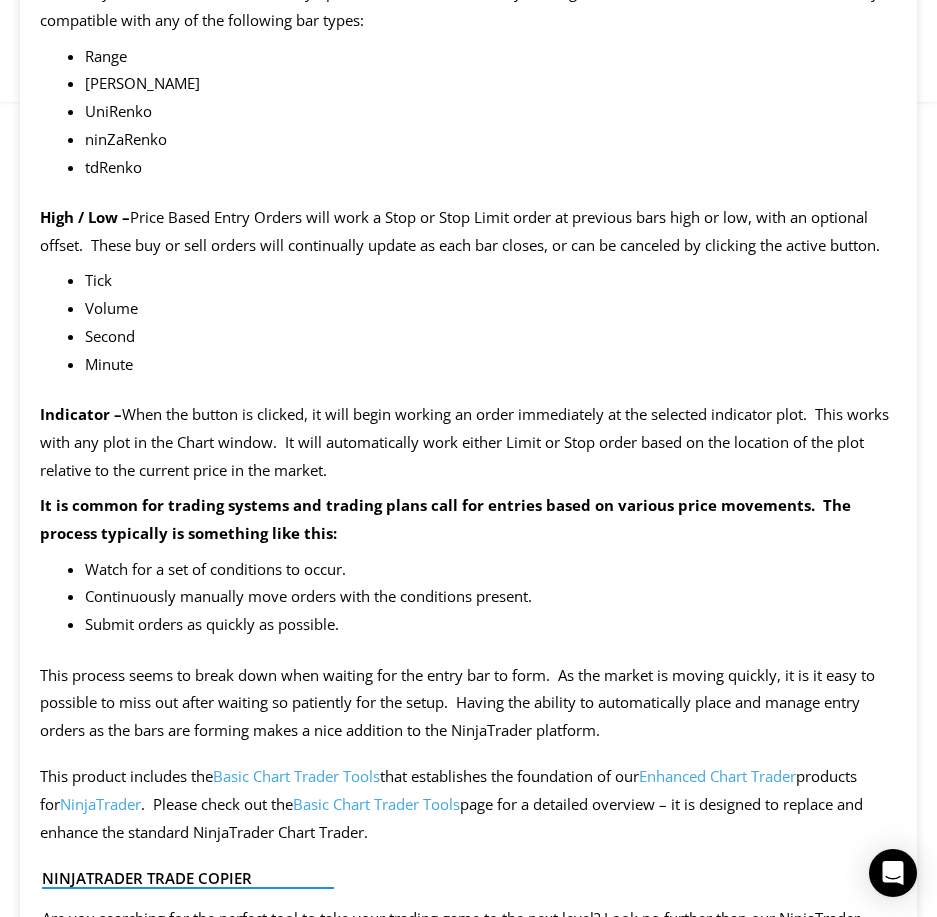drag, startPoint x: 359, startPoint y: 770, endPoint x: 725, endPoint y: 592, distance: 406.98895 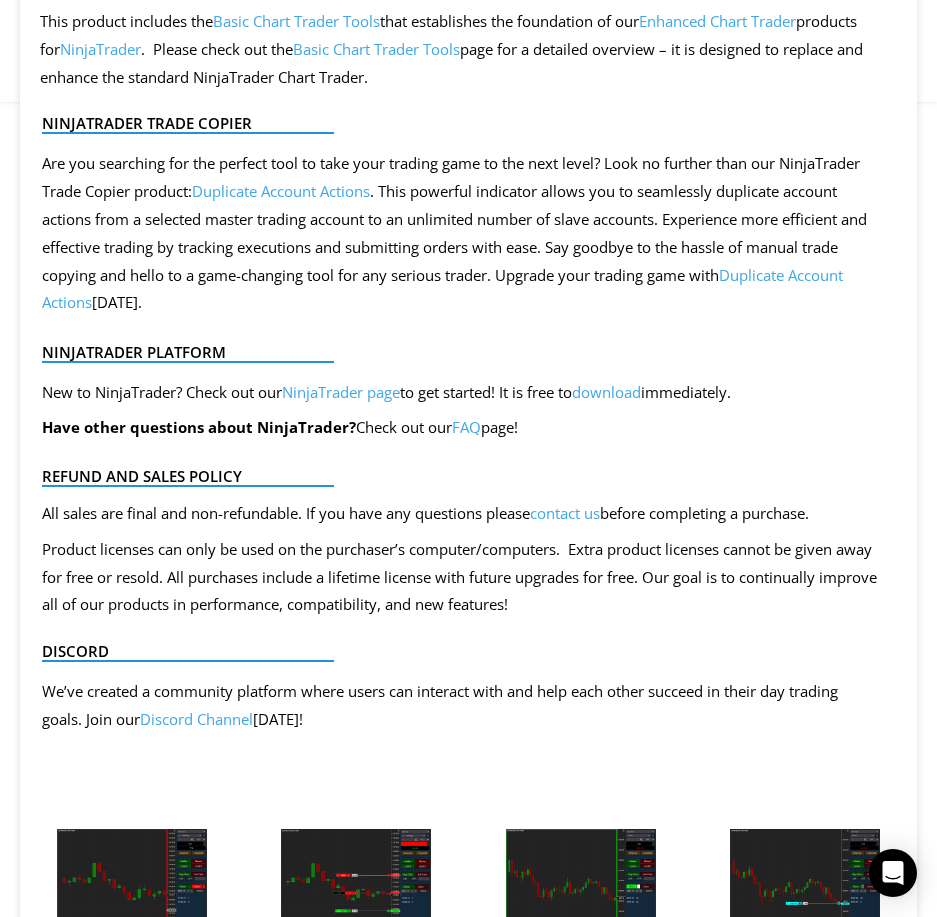 scroll, scrollTop: 3467, scrollLeft: 0, axis: vertical 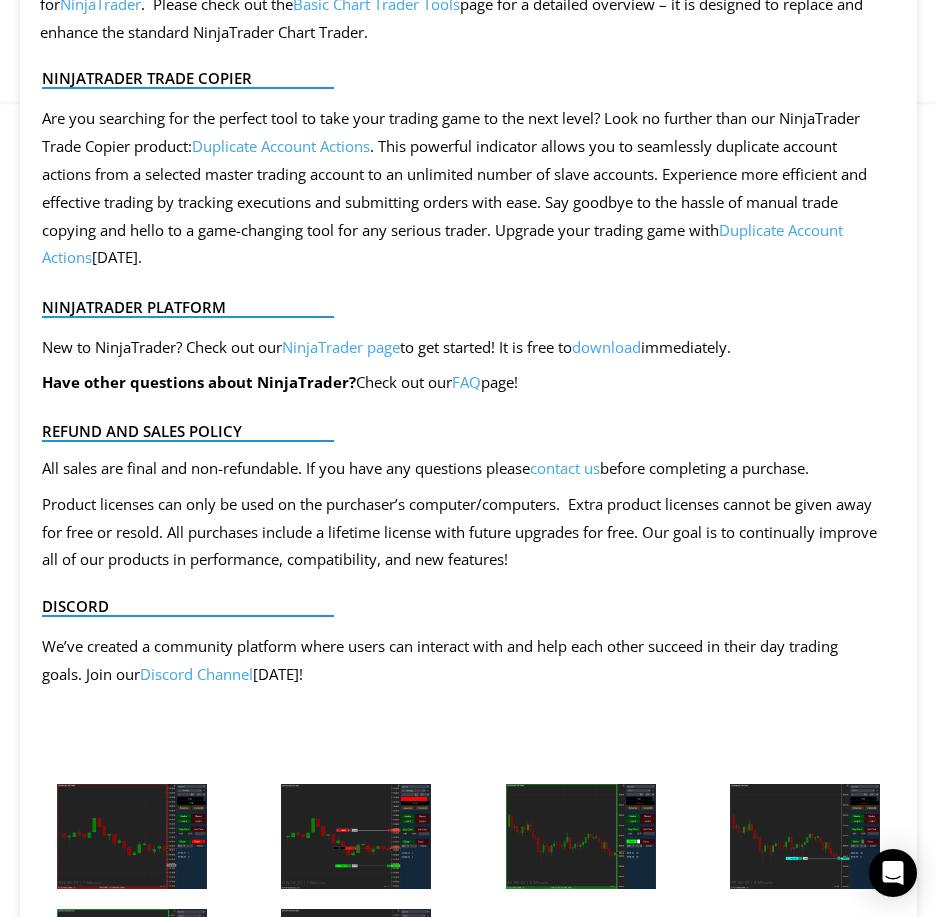 click on "Discord Channel" at bounding box center [196, 674] 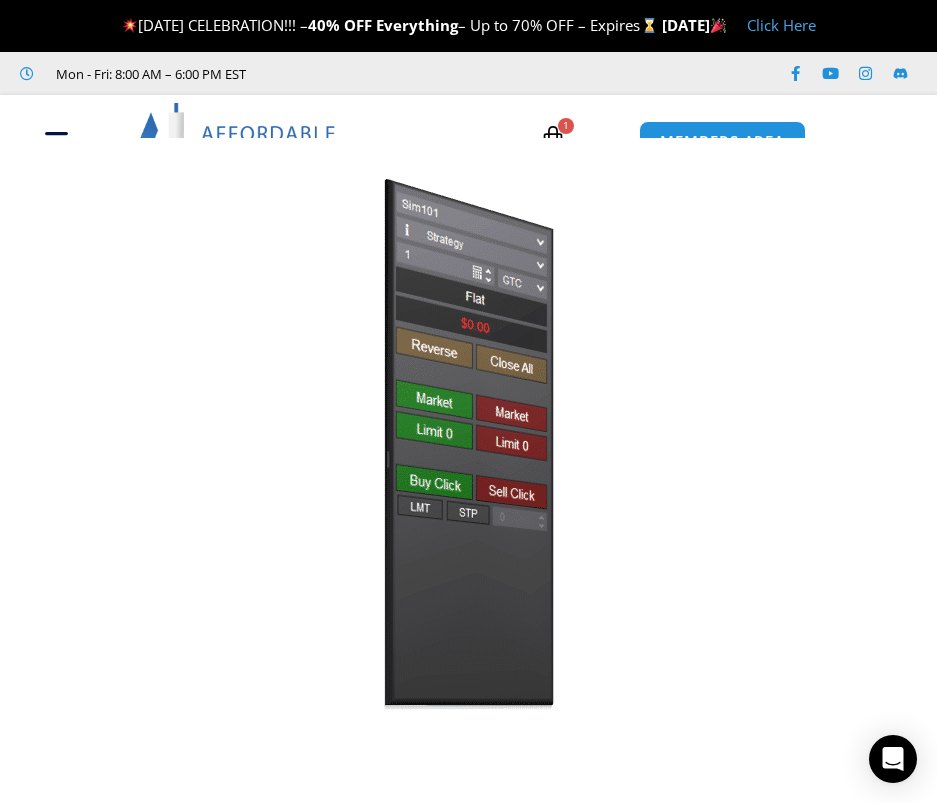 scroll, scrollTop: 0, scrollLeft: 0, axis: both 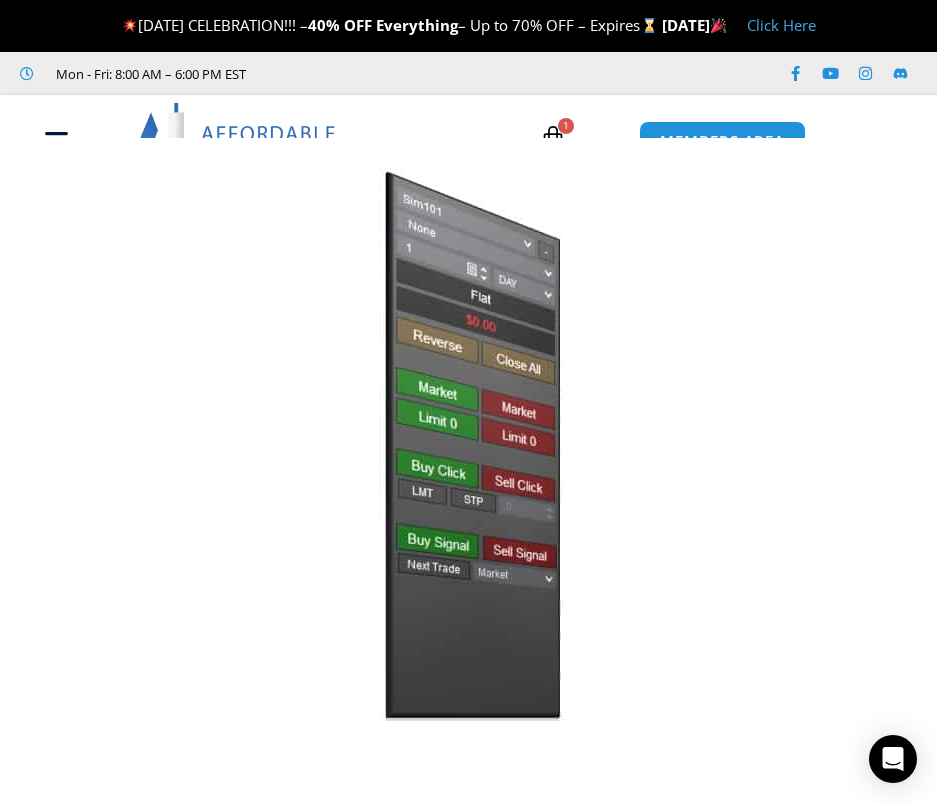 click at bounding box center [468, 128] 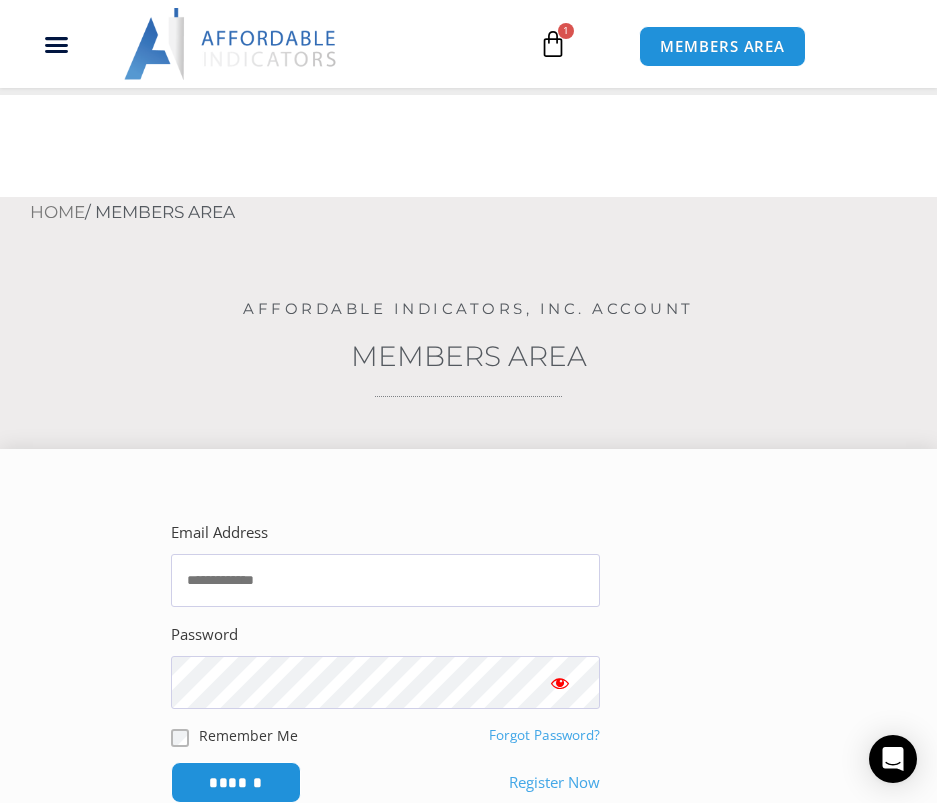scroll, scrollTop: 219, scrollLeft: 0, axis: vertical 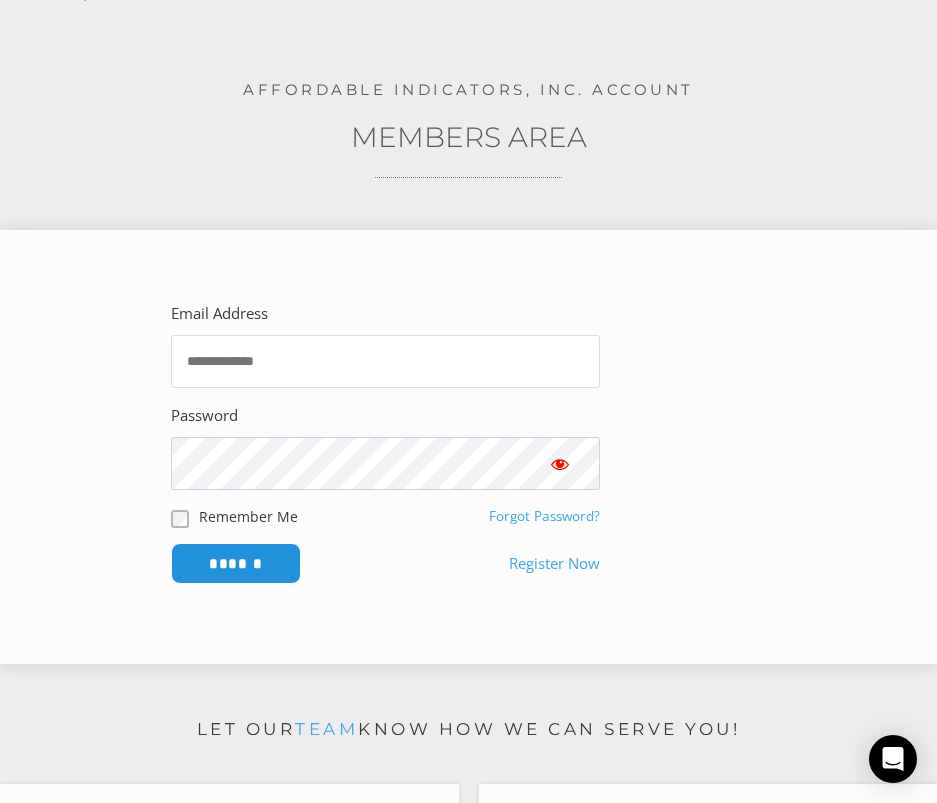 click on "Email Address" at bounding box center [385, 361] 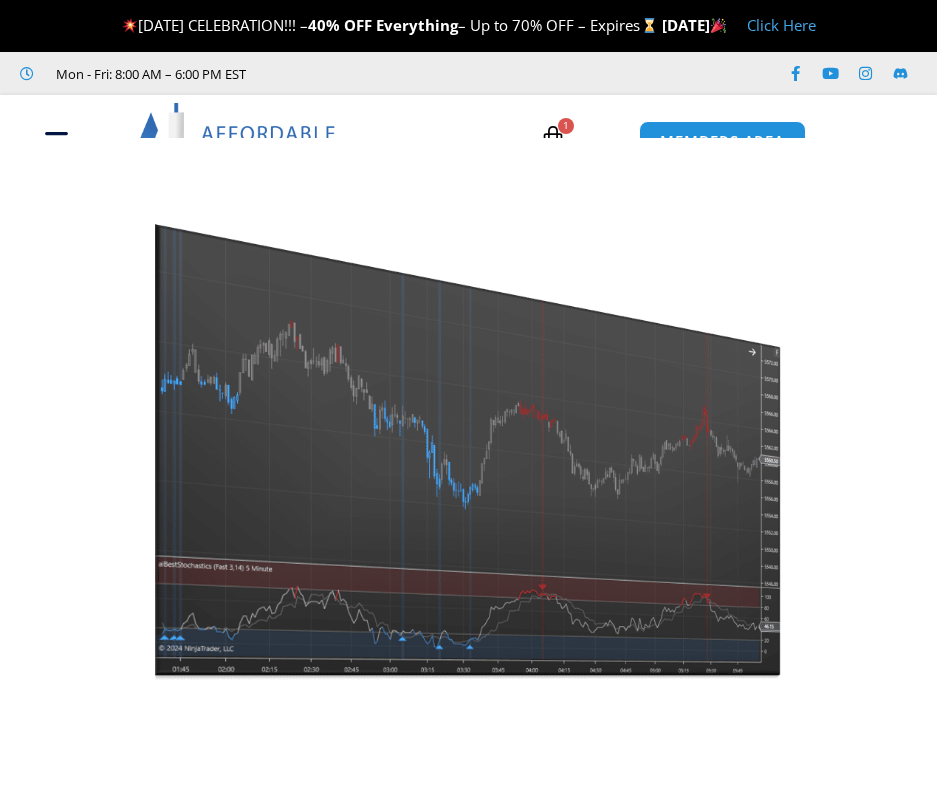 scroll, scrollTop: 0, scrollLeft: 0, axis: both 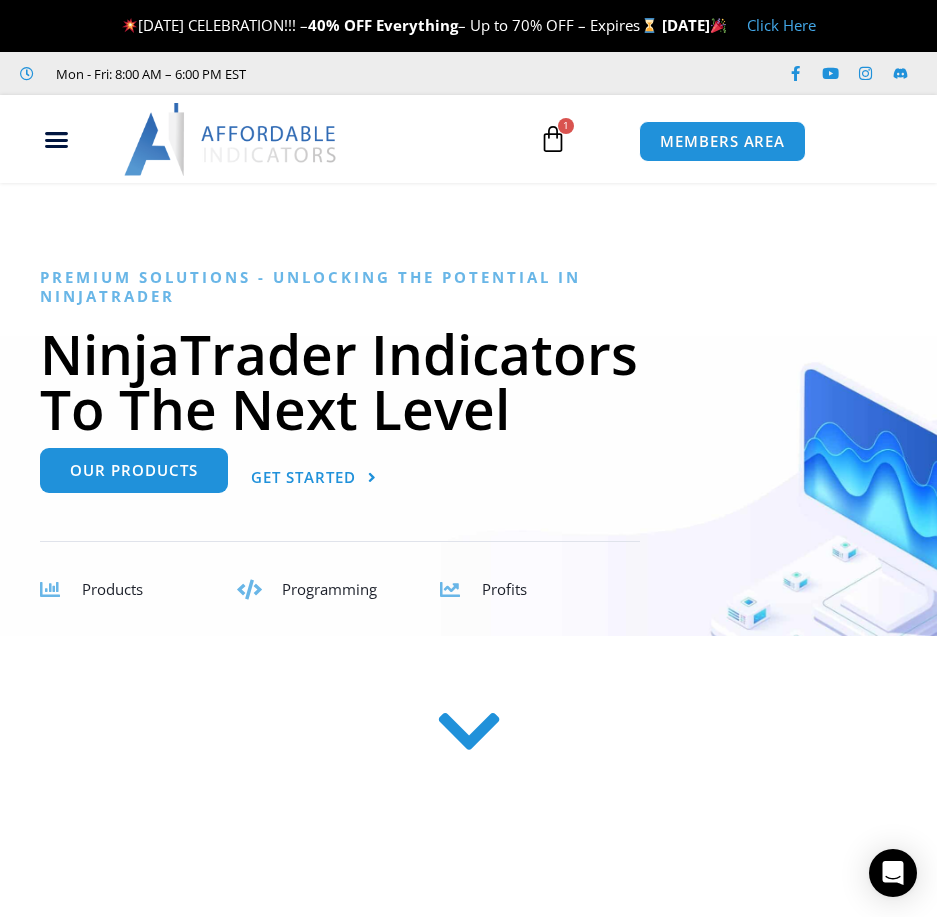 click on "Our Products" at bounding box center [134, 470] 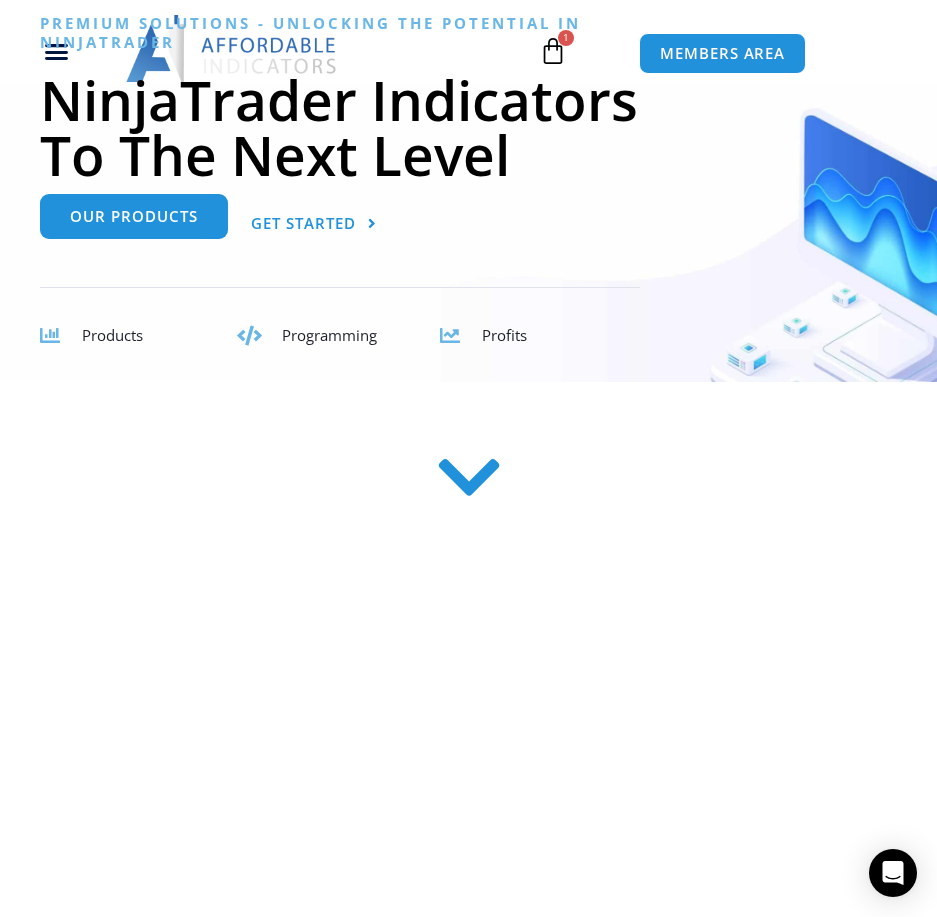 scroll, scrollTop: 533, scrollLeft: 0, axis: vertical 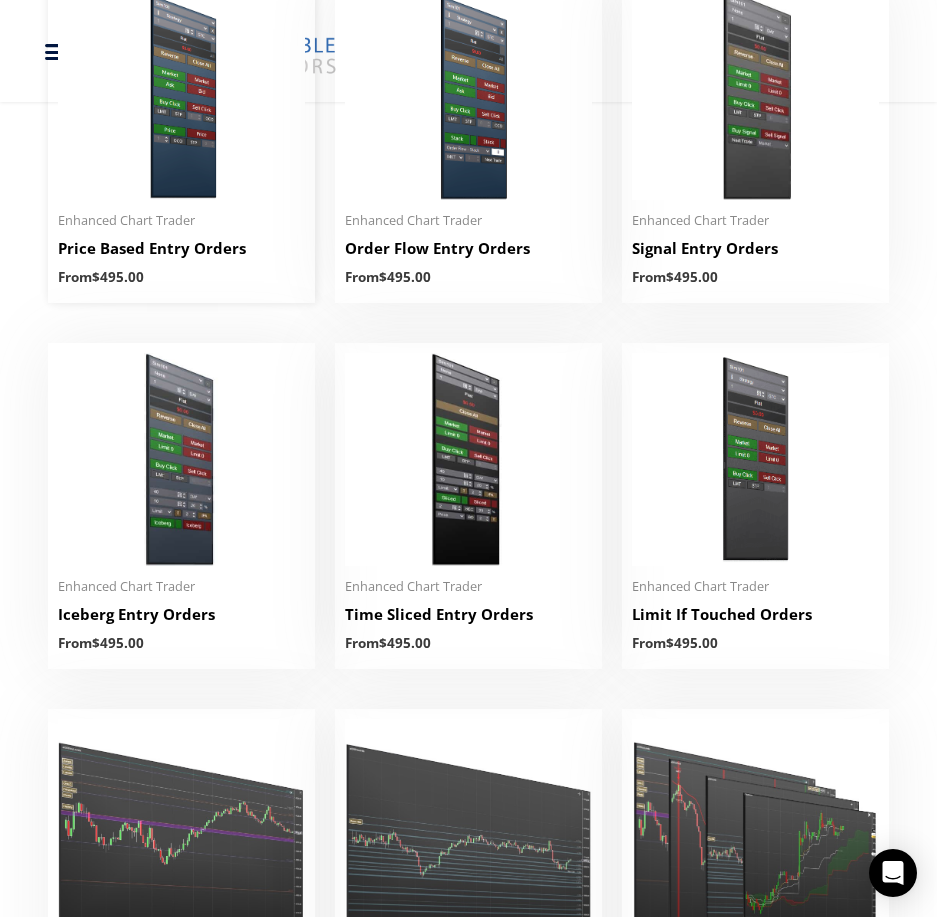 click at bounding box center (181, 94) 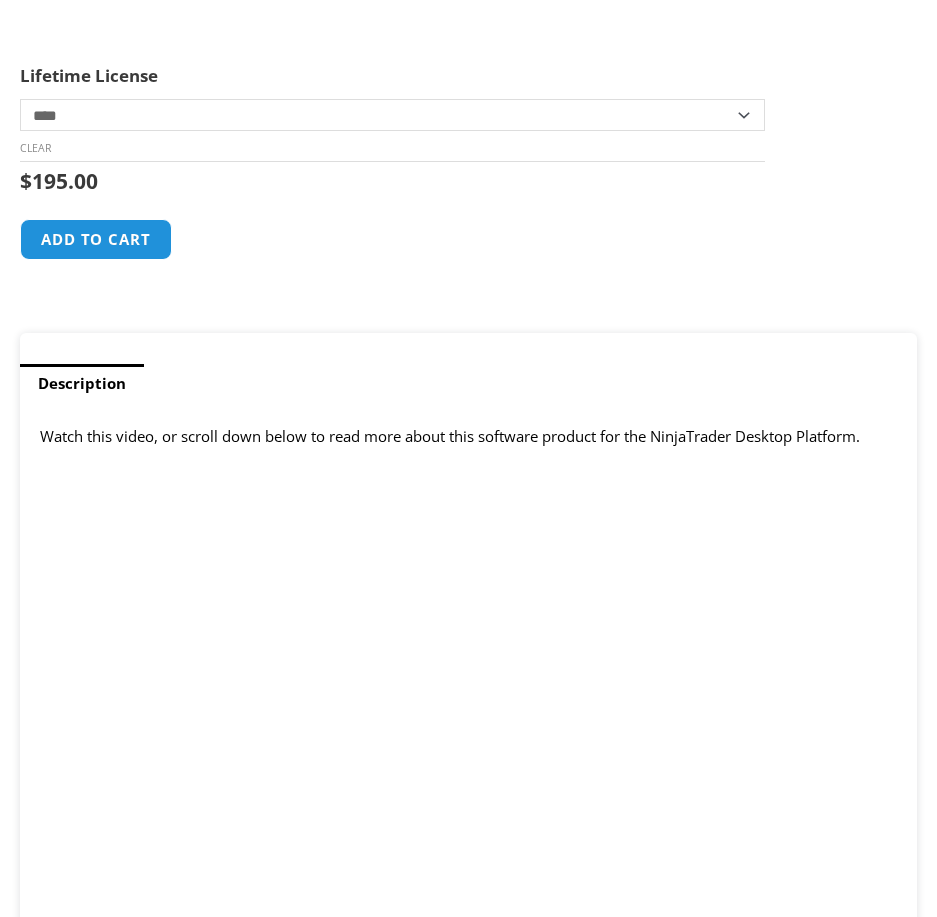 scroll, scrollTop: 1067, scrollLeft: 0, axis: vertical 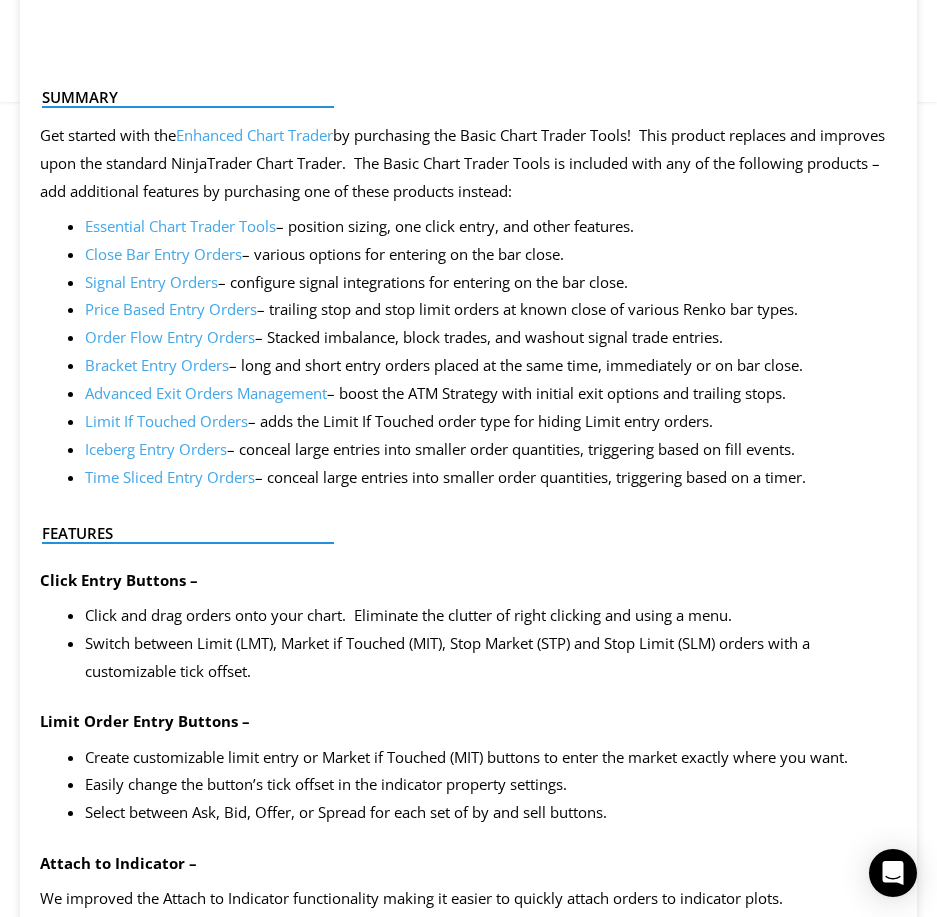 click on "Price Based Entry Orders" at bounding box center (171, 309) 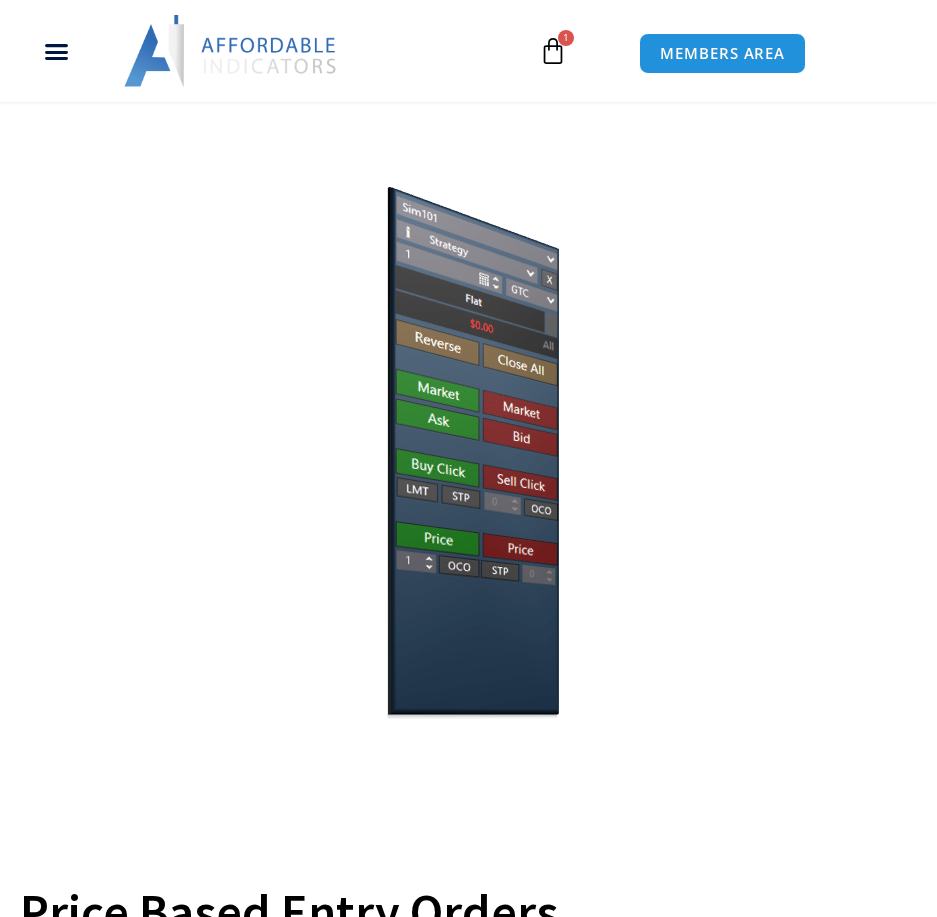scroll, scrollTop: 400, scrollLeft: 0, axis: vertical 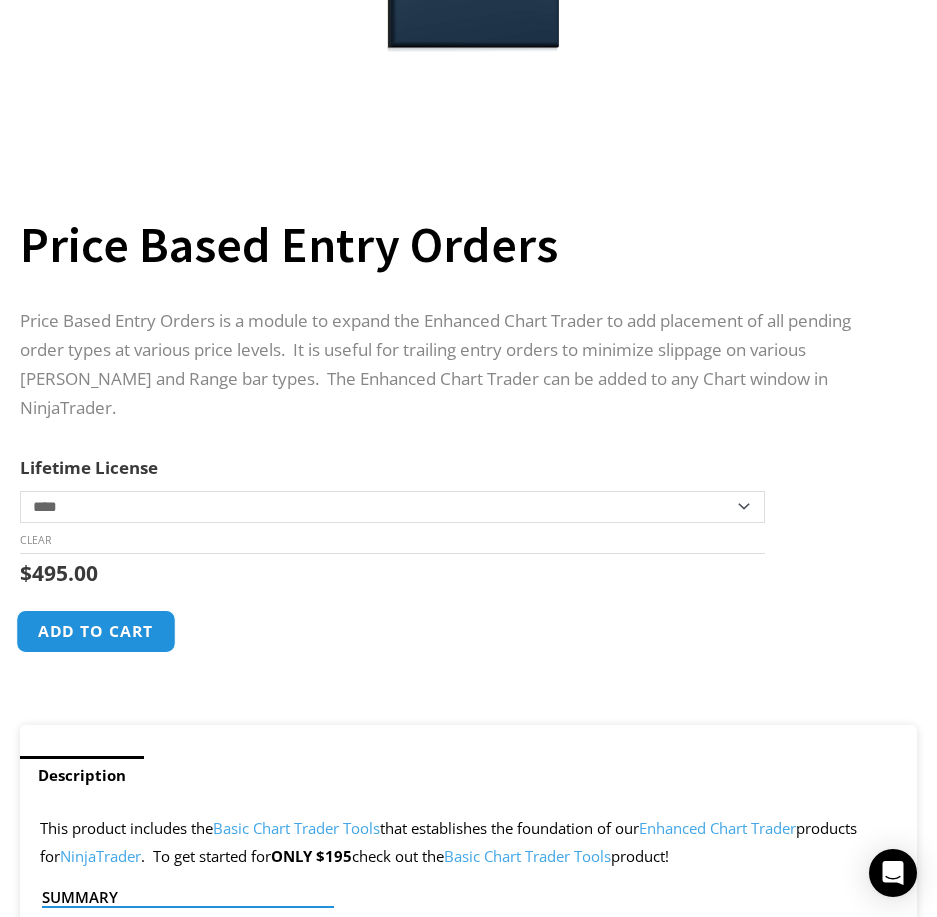 drag, startPoint x: 115, startPoint y: 595, endPoint x: 150, endPoint y: 597, distance: 35.057095 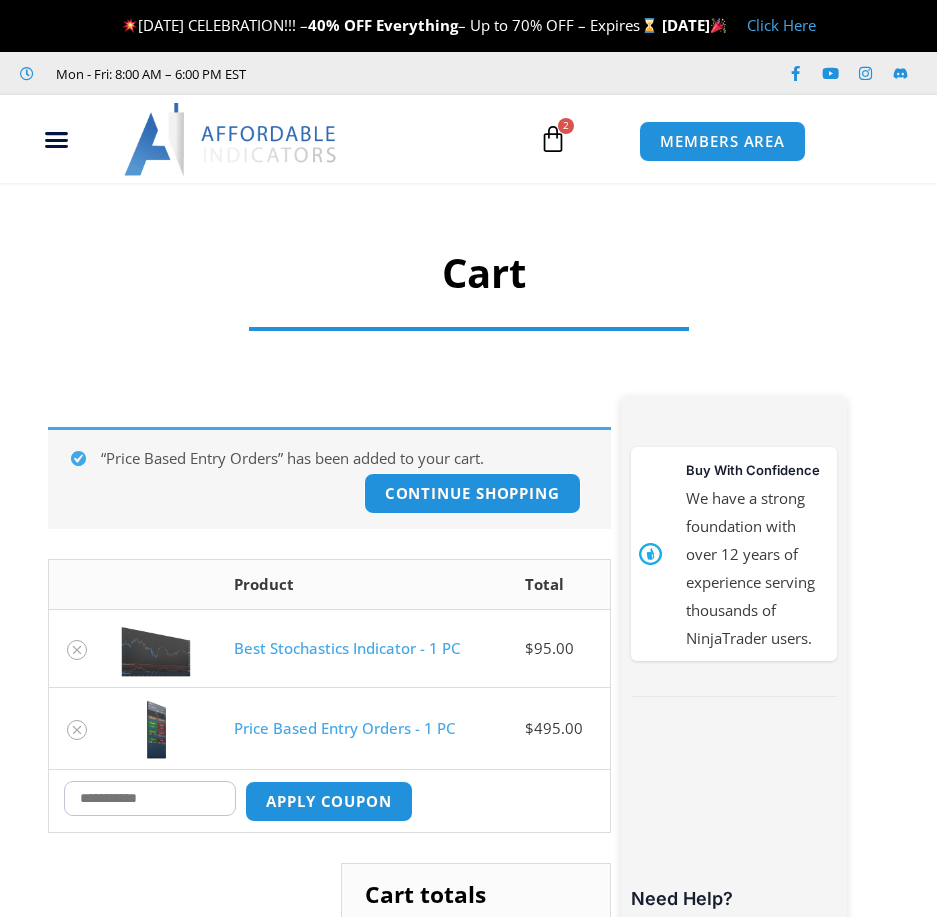 scroll, scrollTop: 0, scrollLeft: 0, axis: both 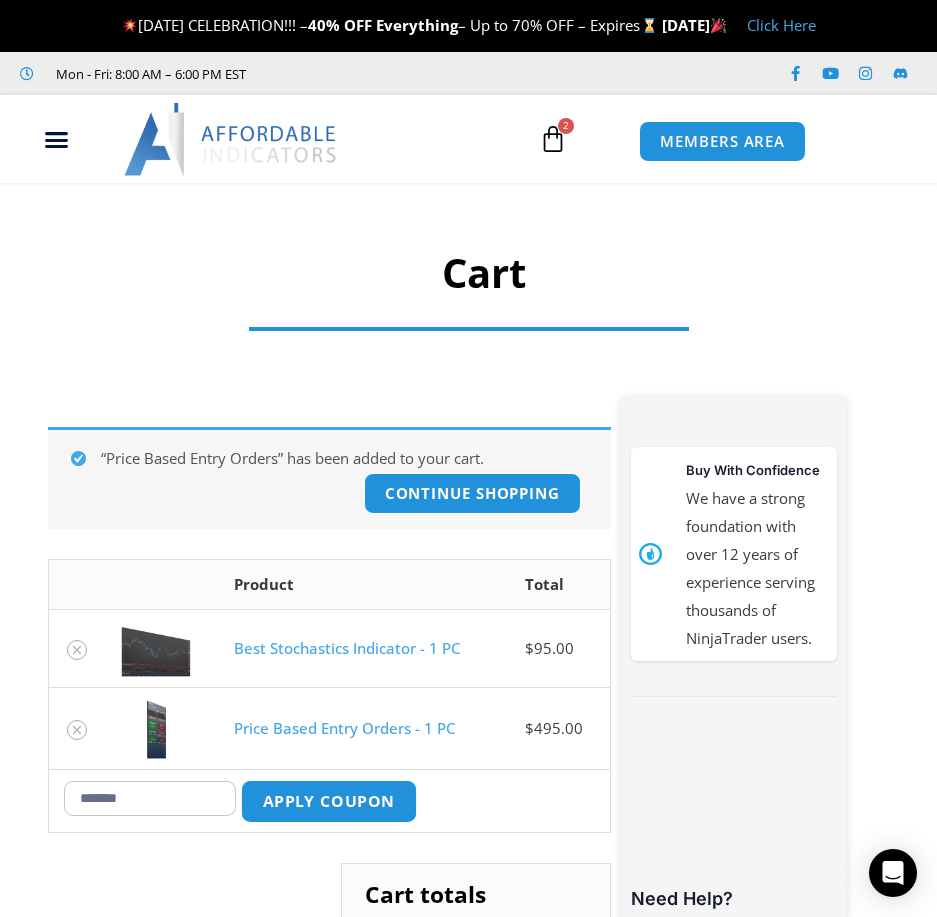 type on "*******" 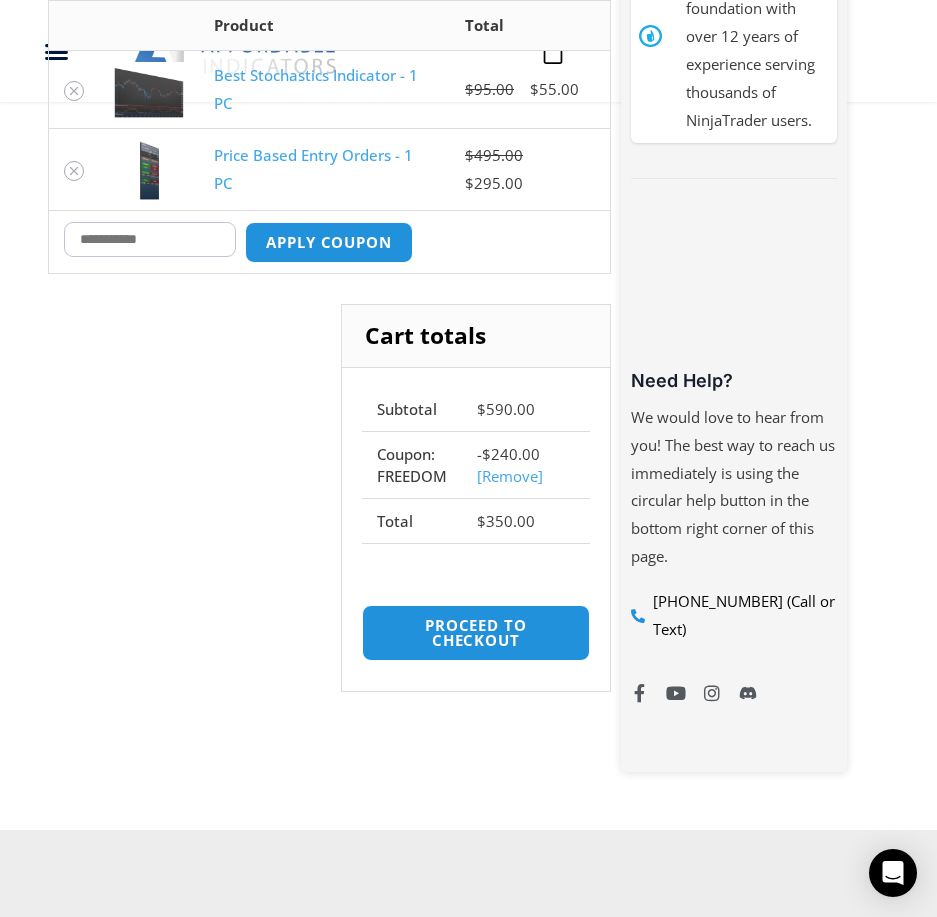 scroll, scrollTop: 327, scrollLeft: 0, axis: vertical 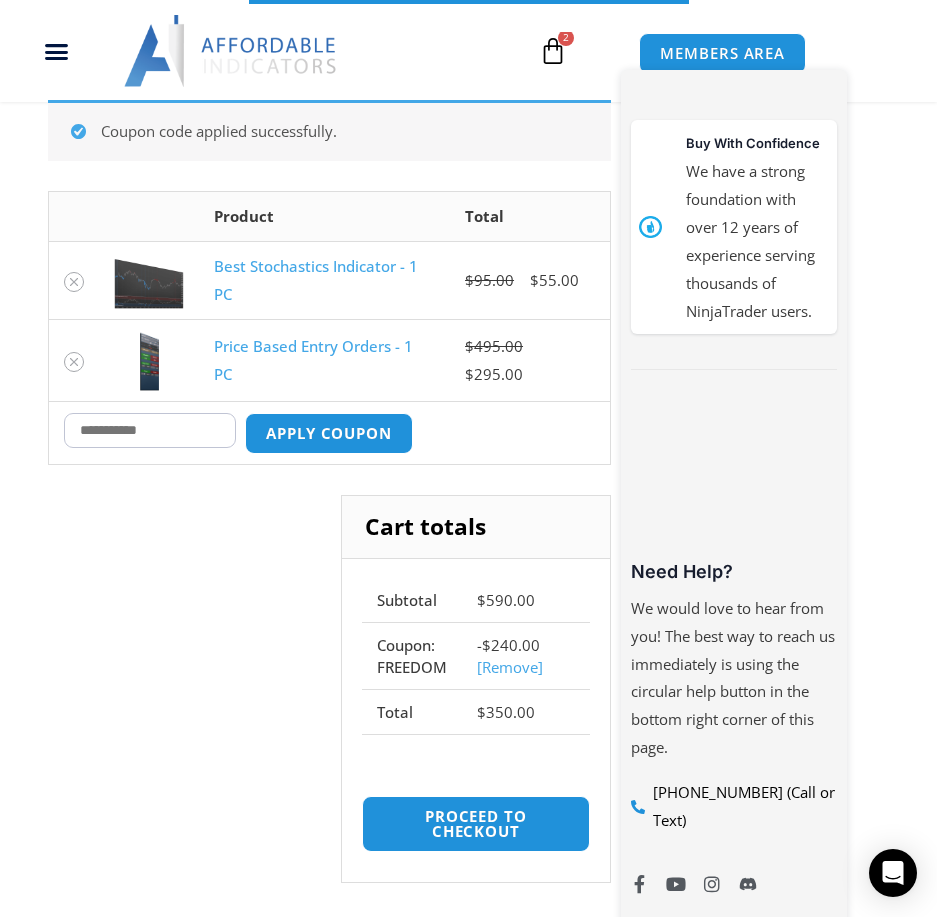 click on "Cart totals
Subtotal
$ 590.00
Coupon: FREEDOM
- $ 240.00   [Remove]
Total
$ 350.00
Proceed to checkout" at bounding box center [329, 703] 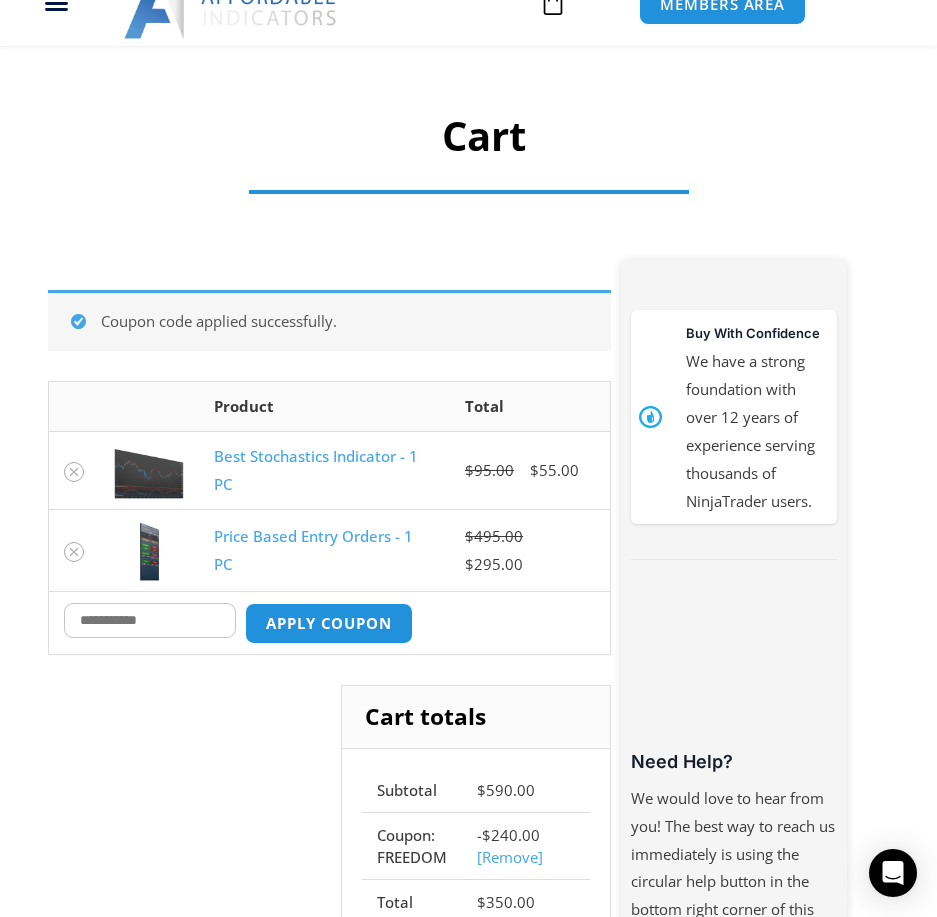 scroll, scrollTop: 0, scrollLeft: 0, axis: both 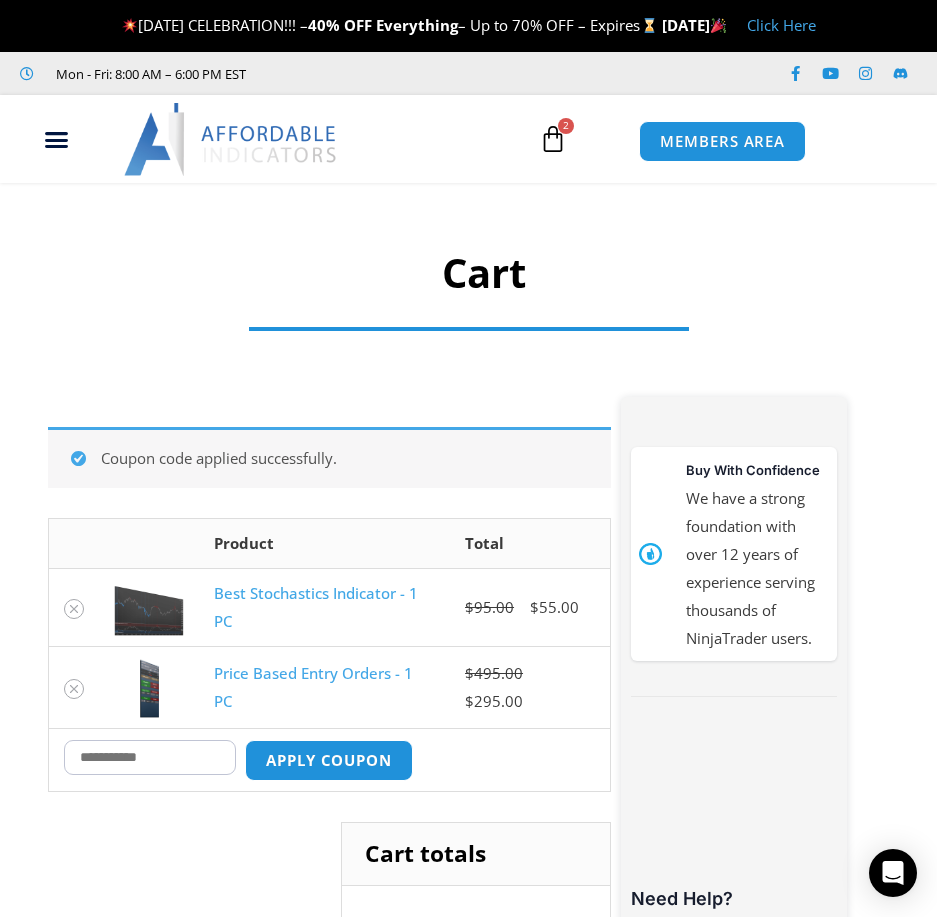 click on "Best Stochastics Indicator - 1 PC" at bounding box center [316, 607] 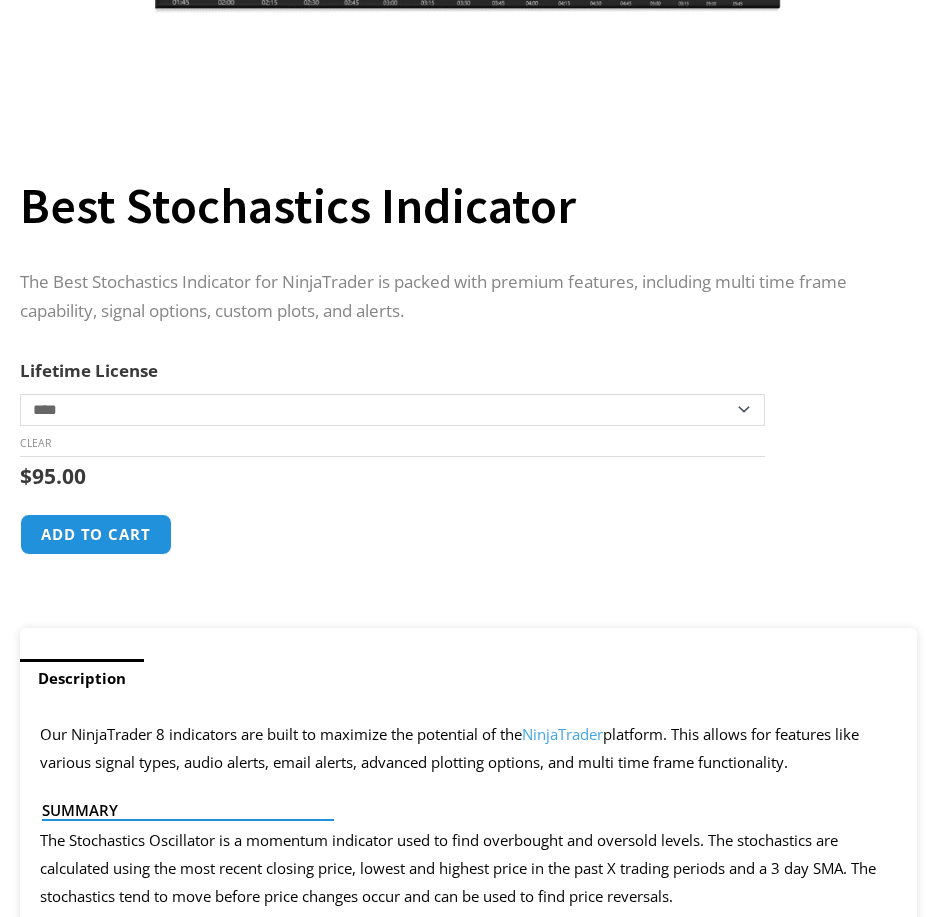 scroll, scrollTop: 667, scrollLeft: 0, axis: vertical 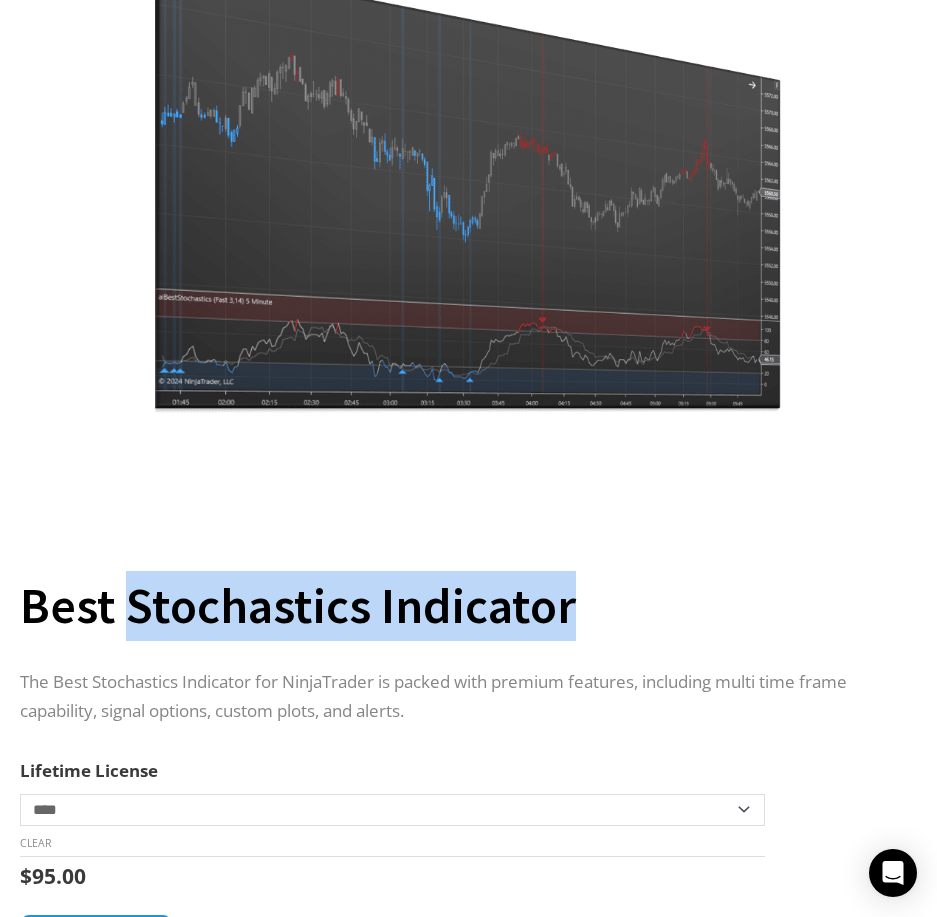 drag, startPoint x: 613, startPoint y: 617, endPoint x: 127, endPoint y: 624, distance: 486.0504 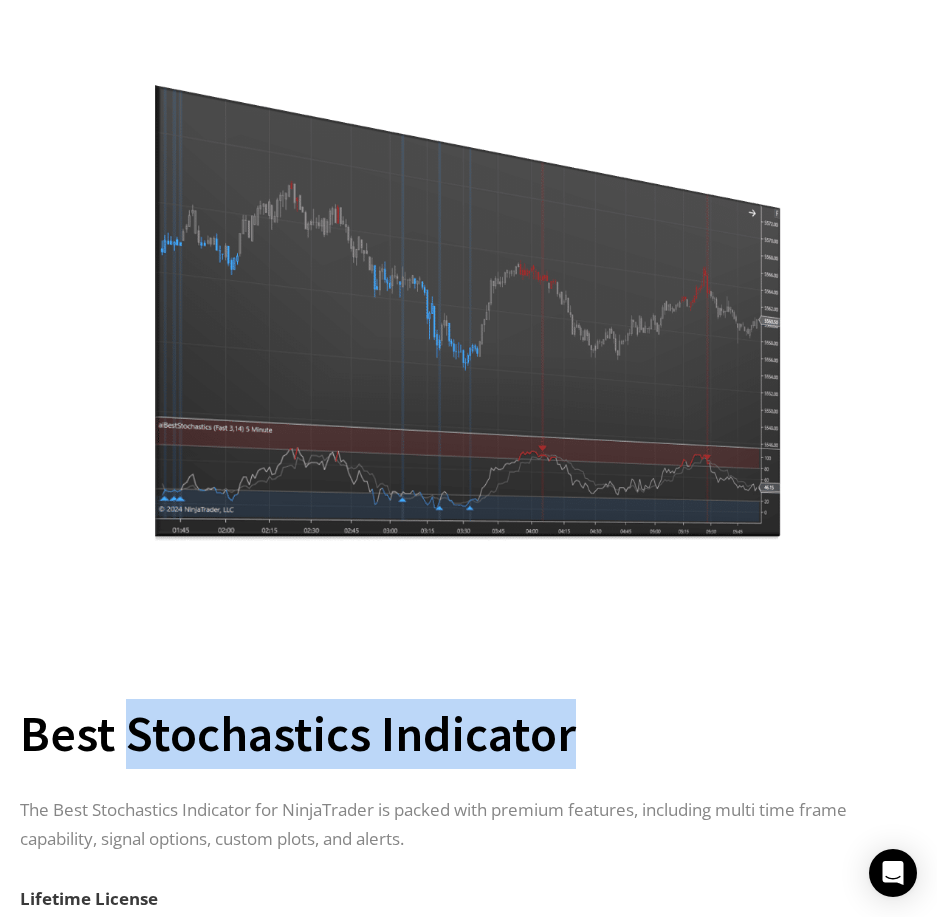 scroll, scrollTop: 133, scrollLeft: 0, axis: vertical 